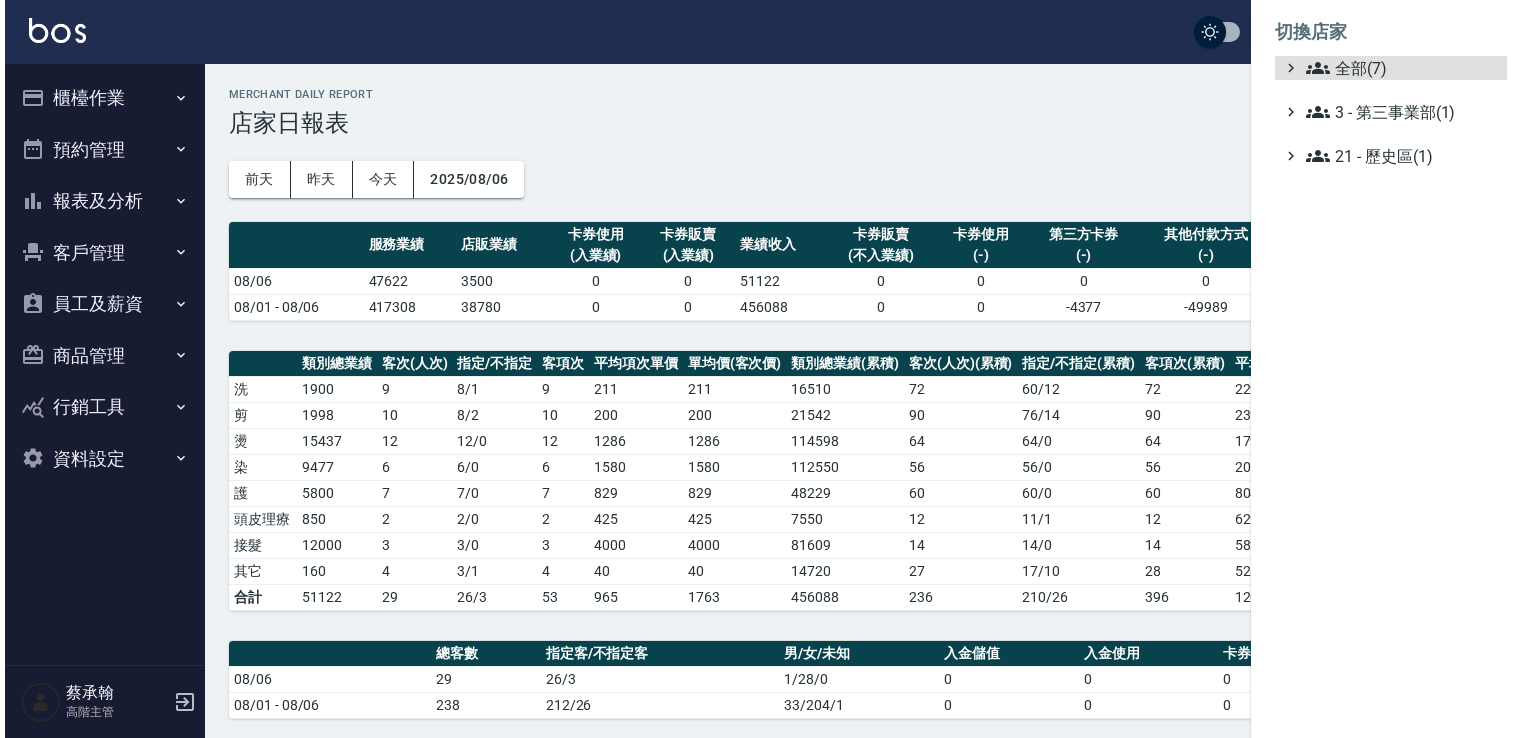 scroll, scrollTop: 0, scrollLeft: 0, axis: both 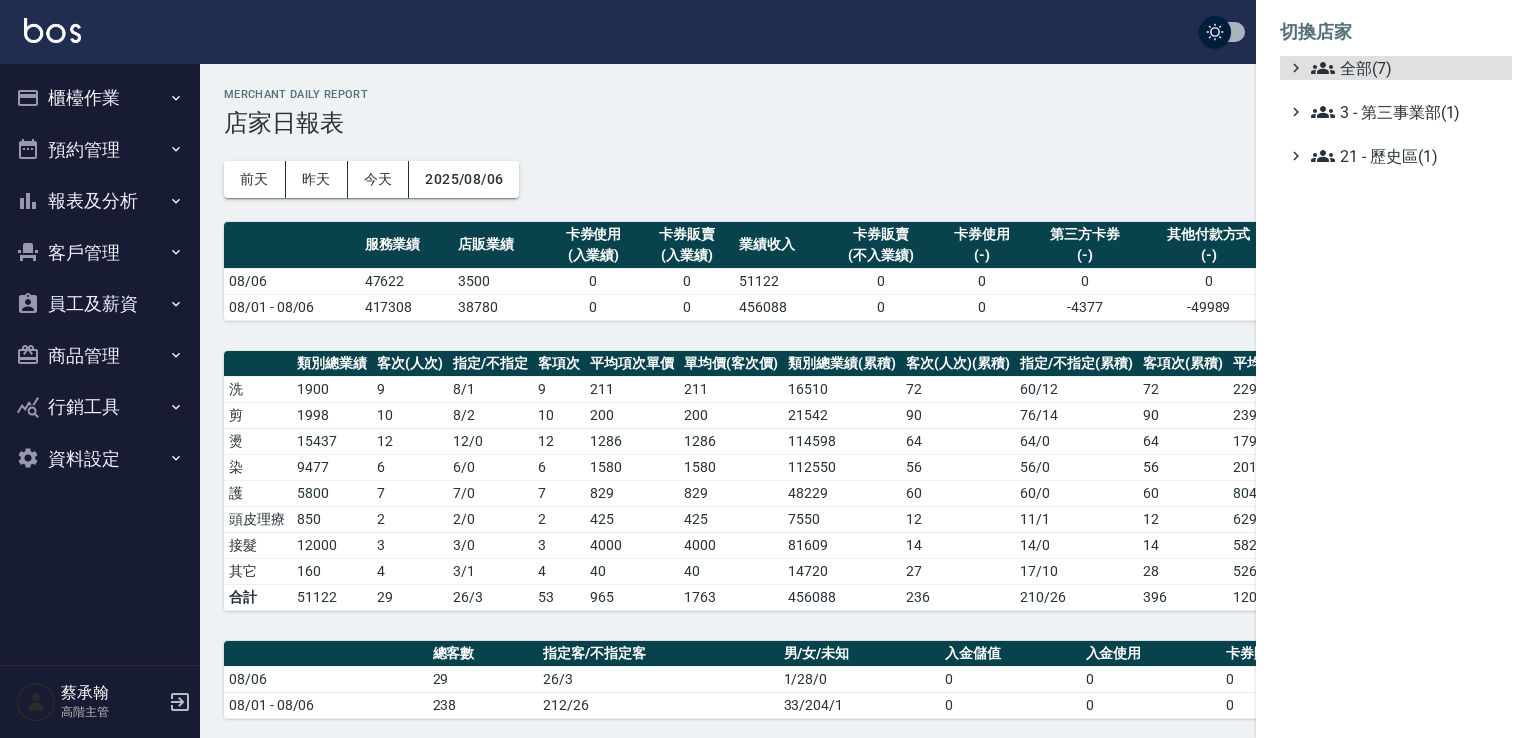 click on "全部(7)" at bounding box center (1407, 68) 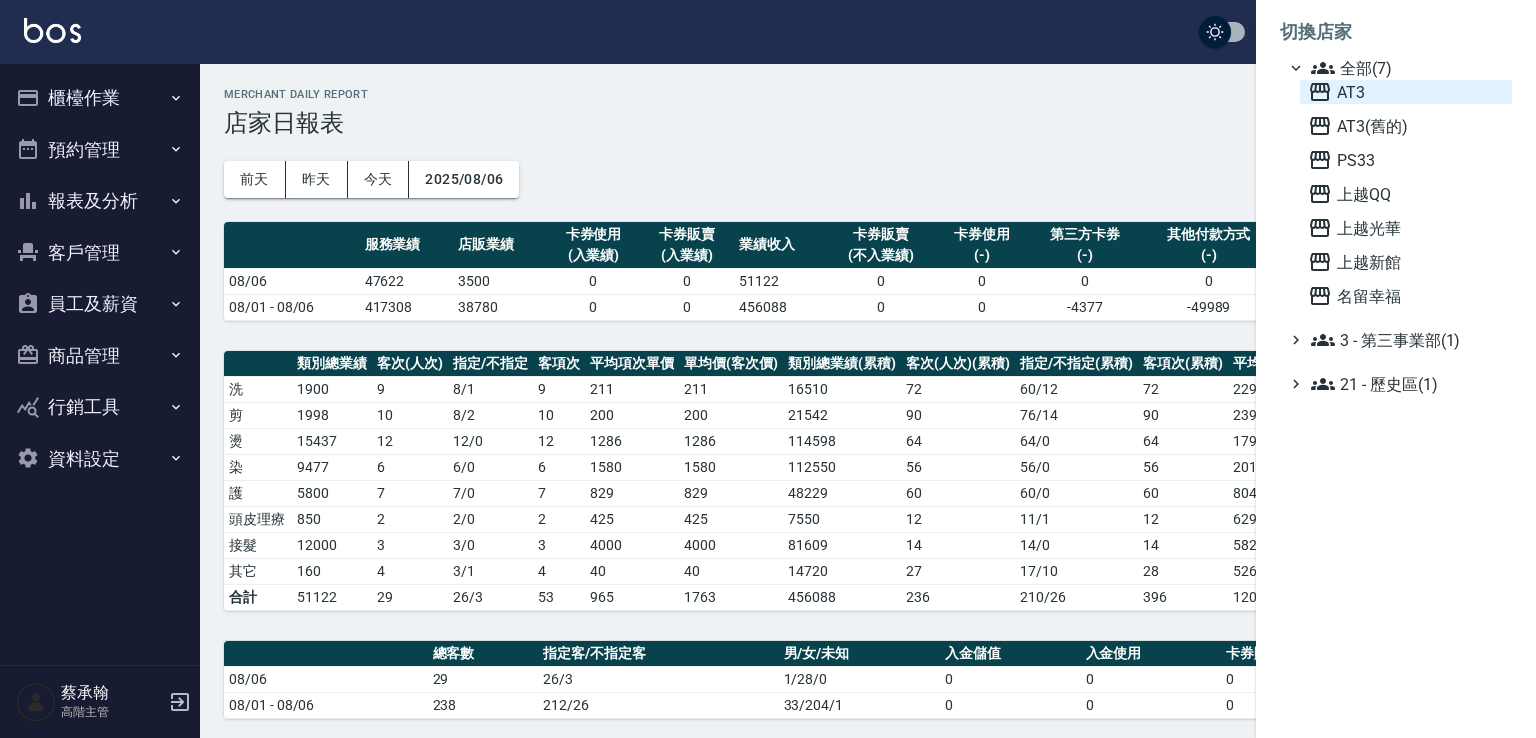 click on "AT3" at bounding box center [1406, 92] 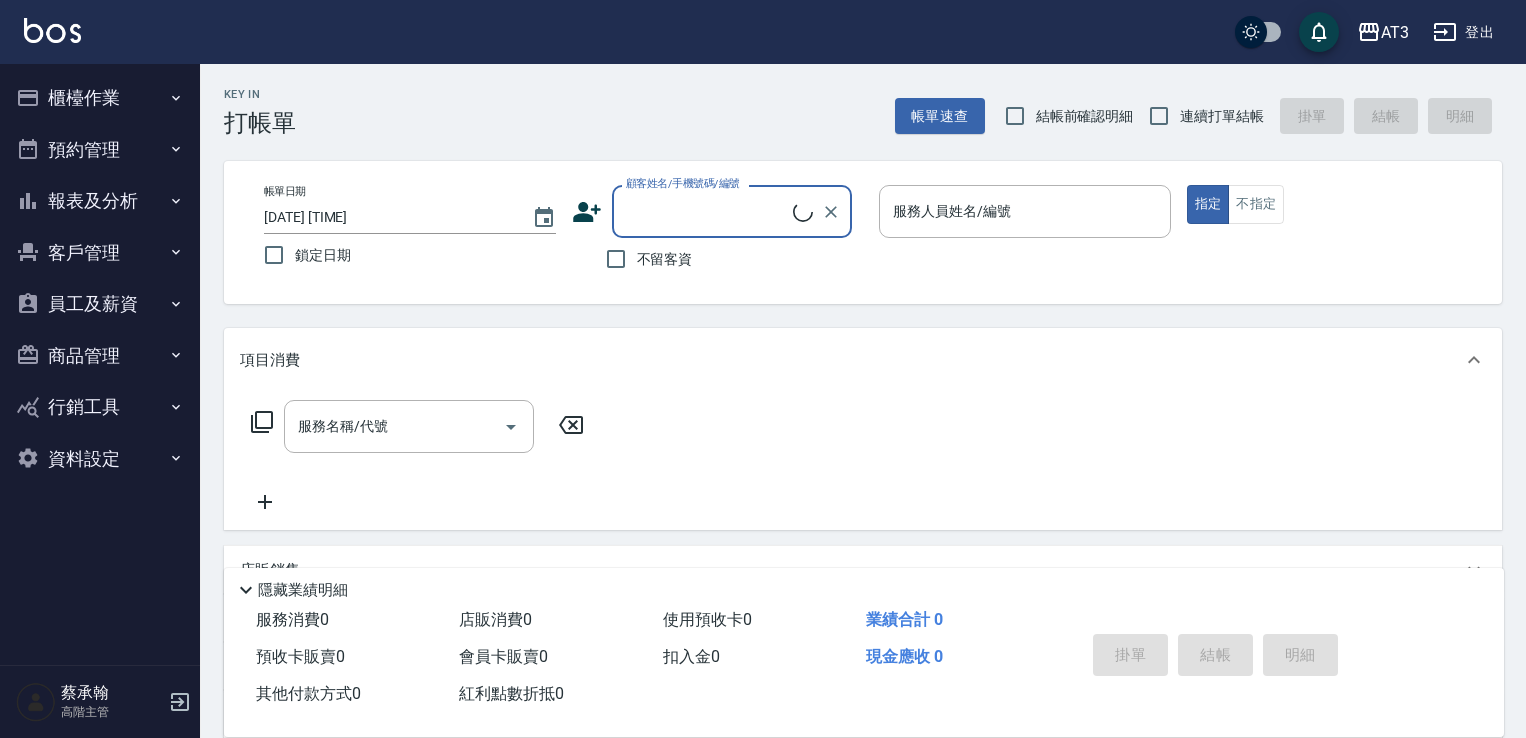 scroll, scrollTop: 0, scrollLeft: 0, axis: both 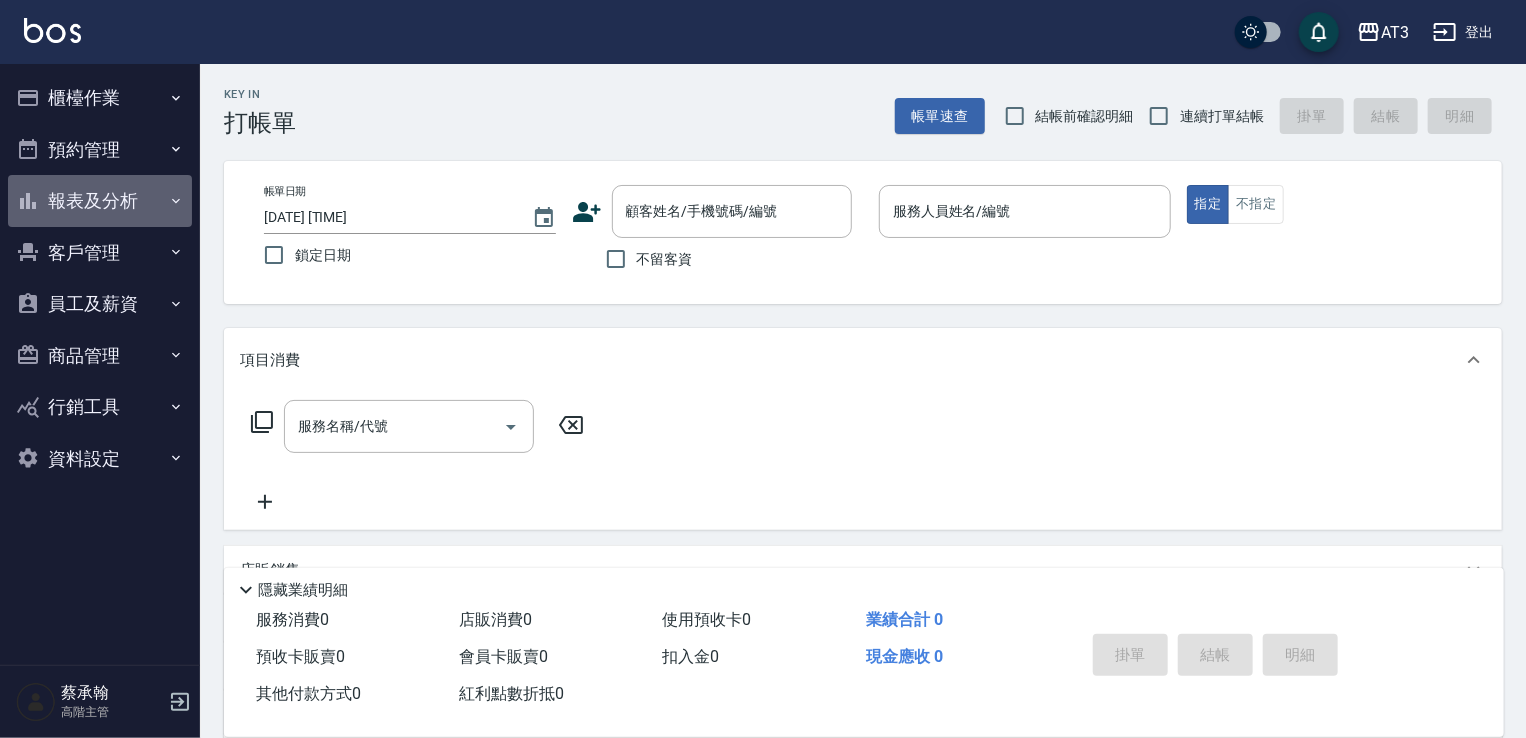 click on "報表及分析" at bounding box center [100, 201] 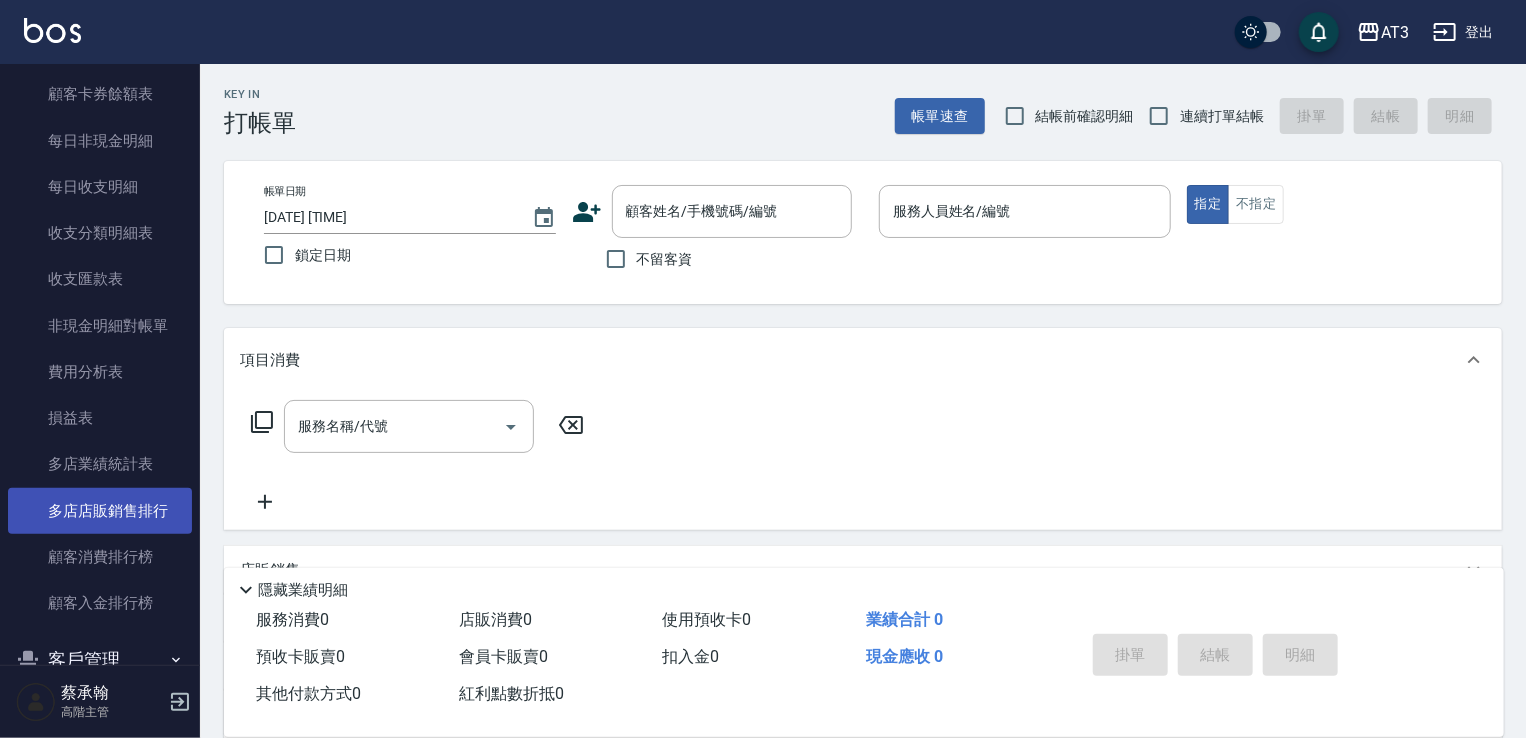 scroll, scrollTop: 1600, scrollLeft: 0, axis: vertical 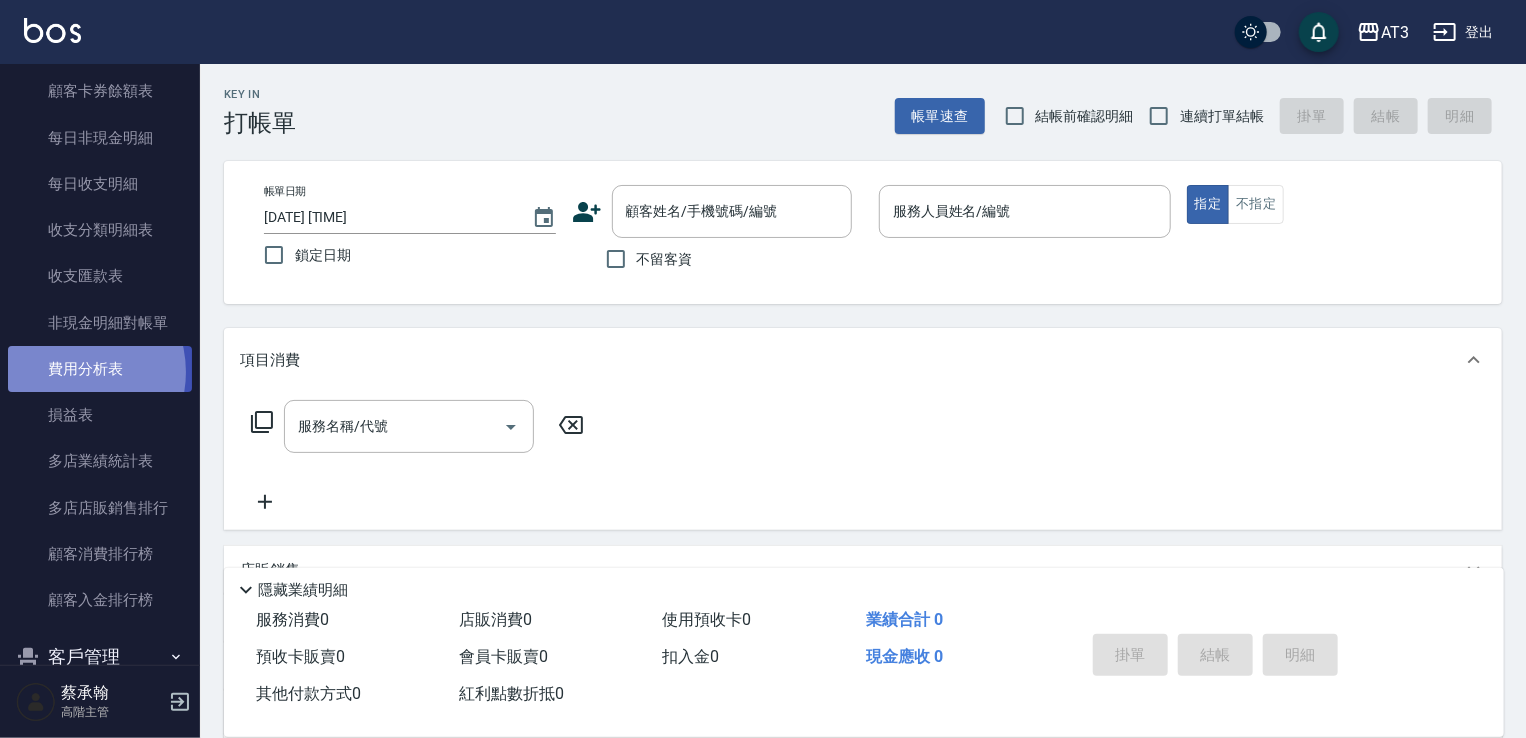 click on "費用分析表" at bounding box center [100, 369] 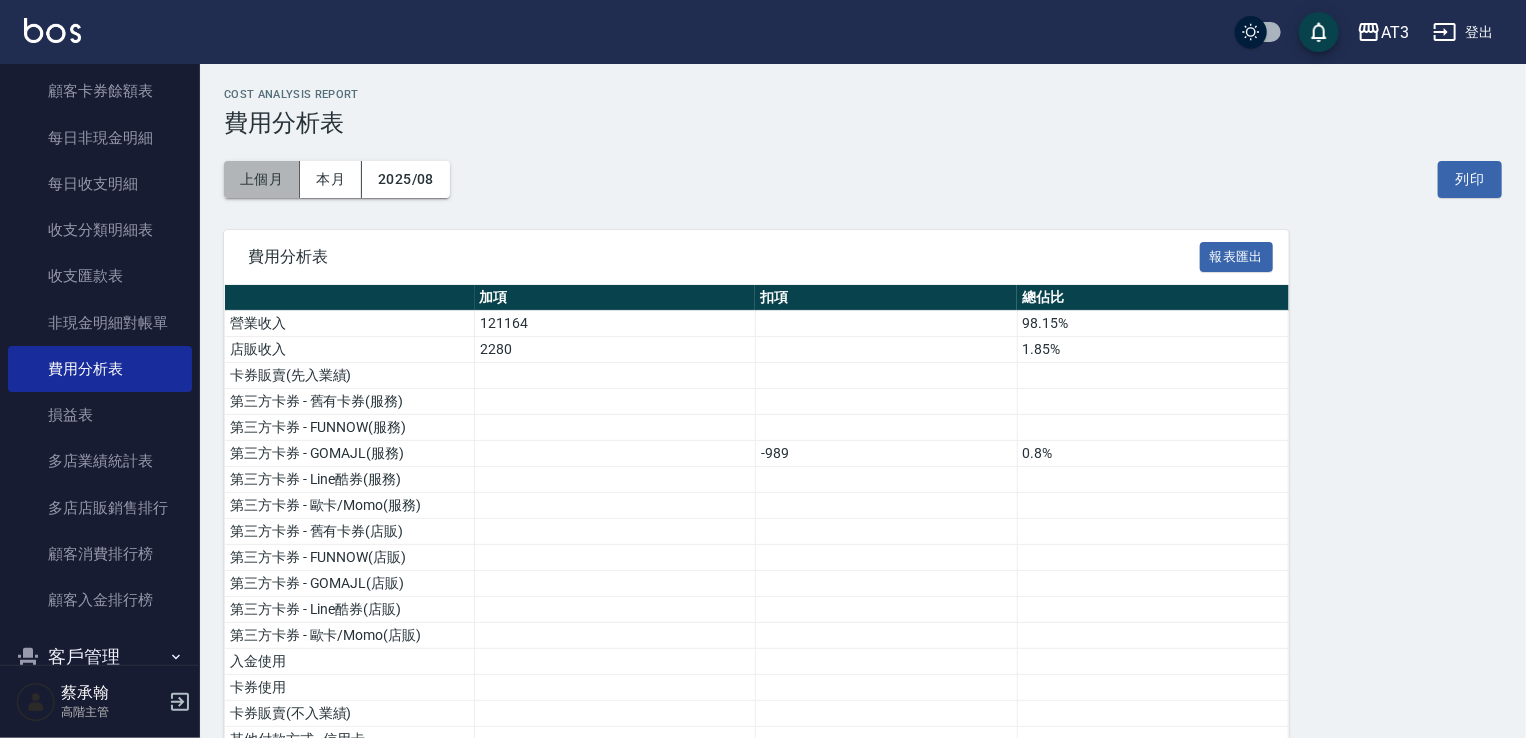 click on "上個月" at bounding box center [262, 179] 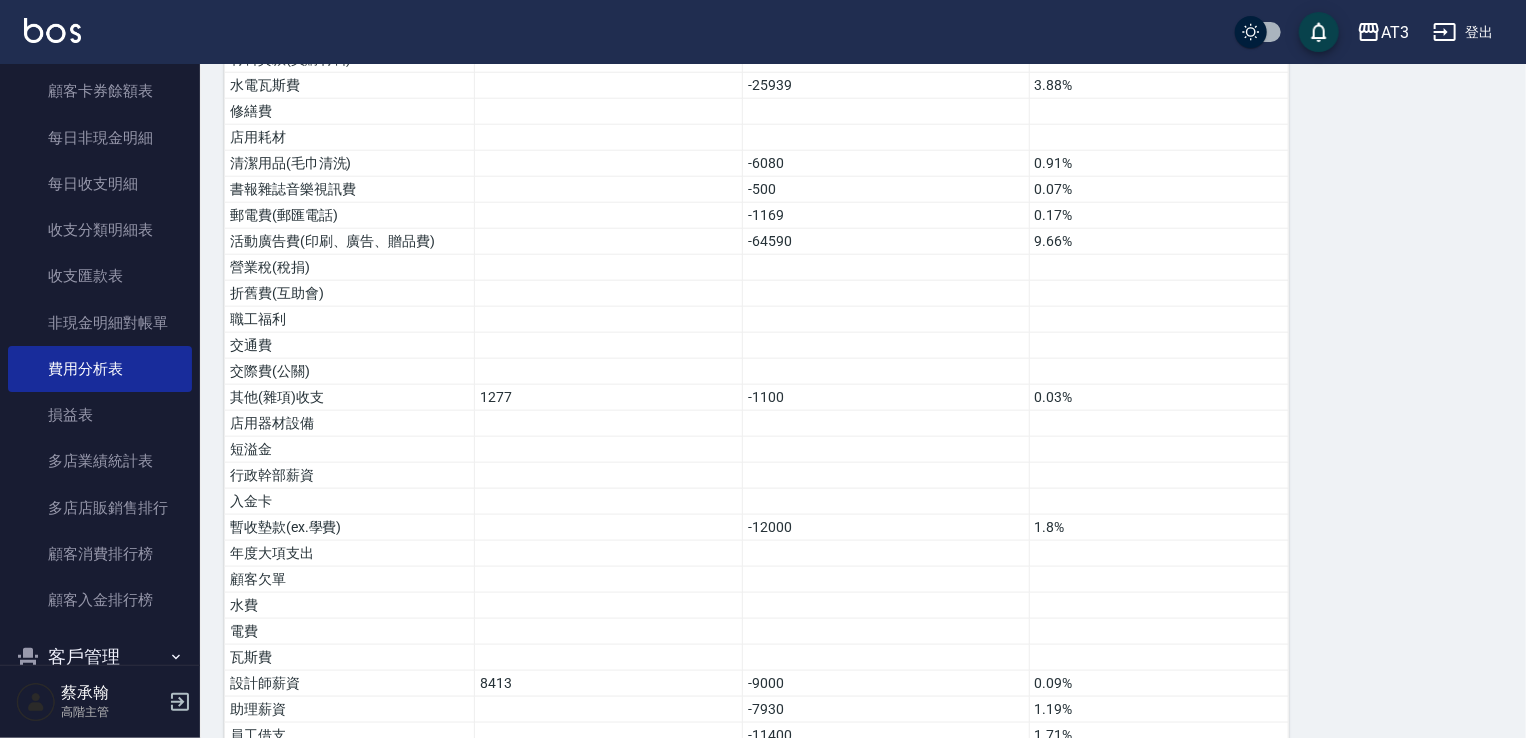 scroll, scrollTop: 1195, scrollLeft: 0, axis: vertical 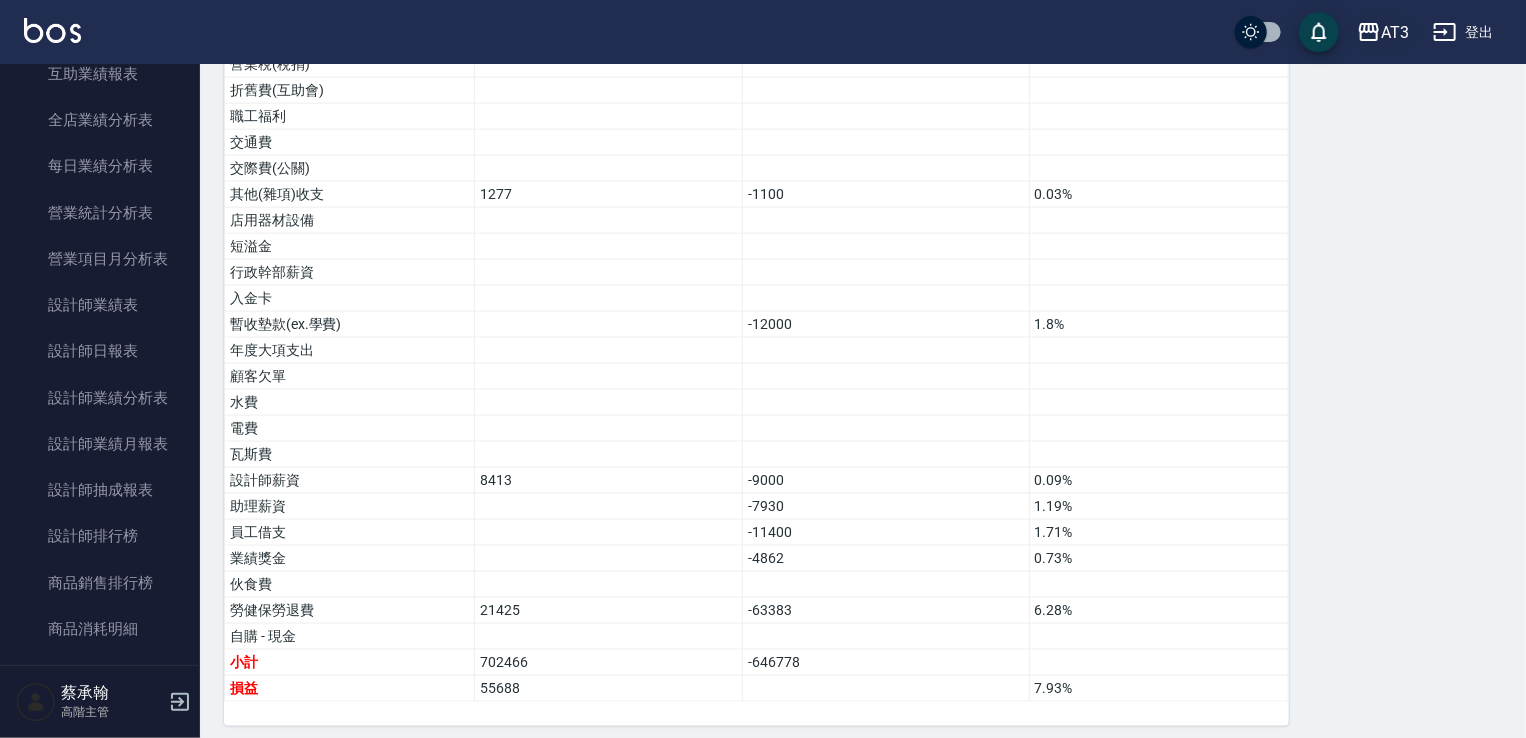 click on "AT3" at bounding box center [1395, 32] 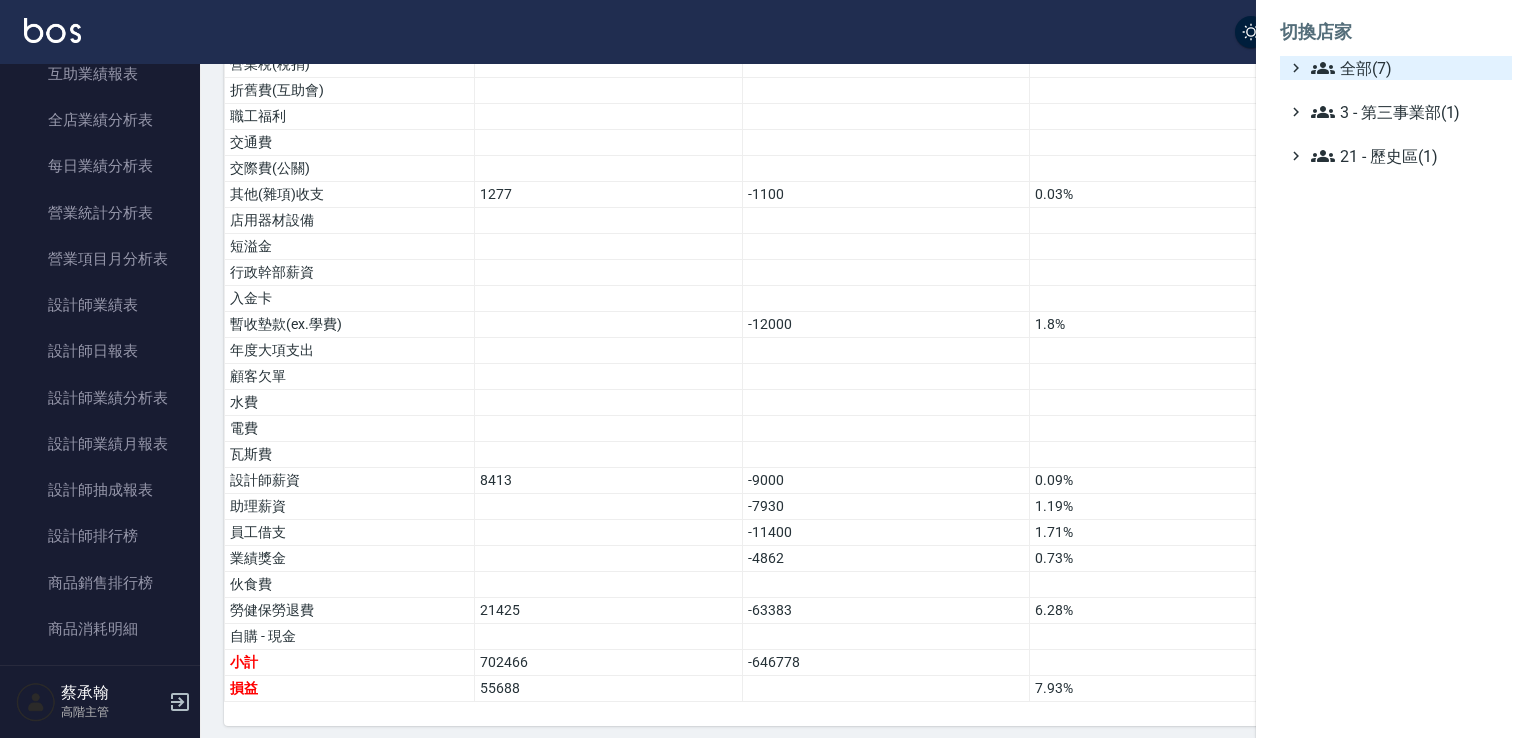 click on "全部(7)" at bounding box center (1407, 68) 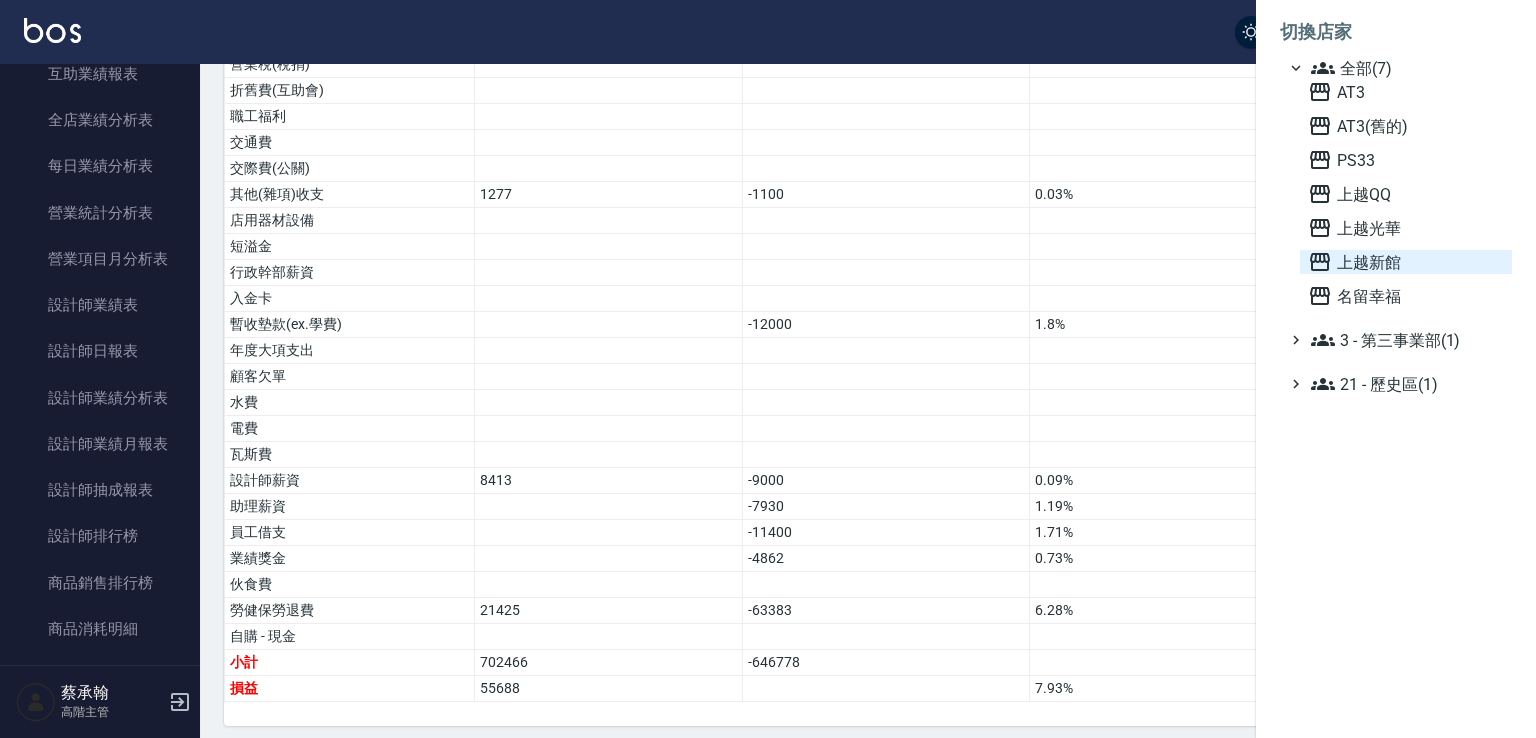 click on "上越新館" at bounding box center (1406, 262) 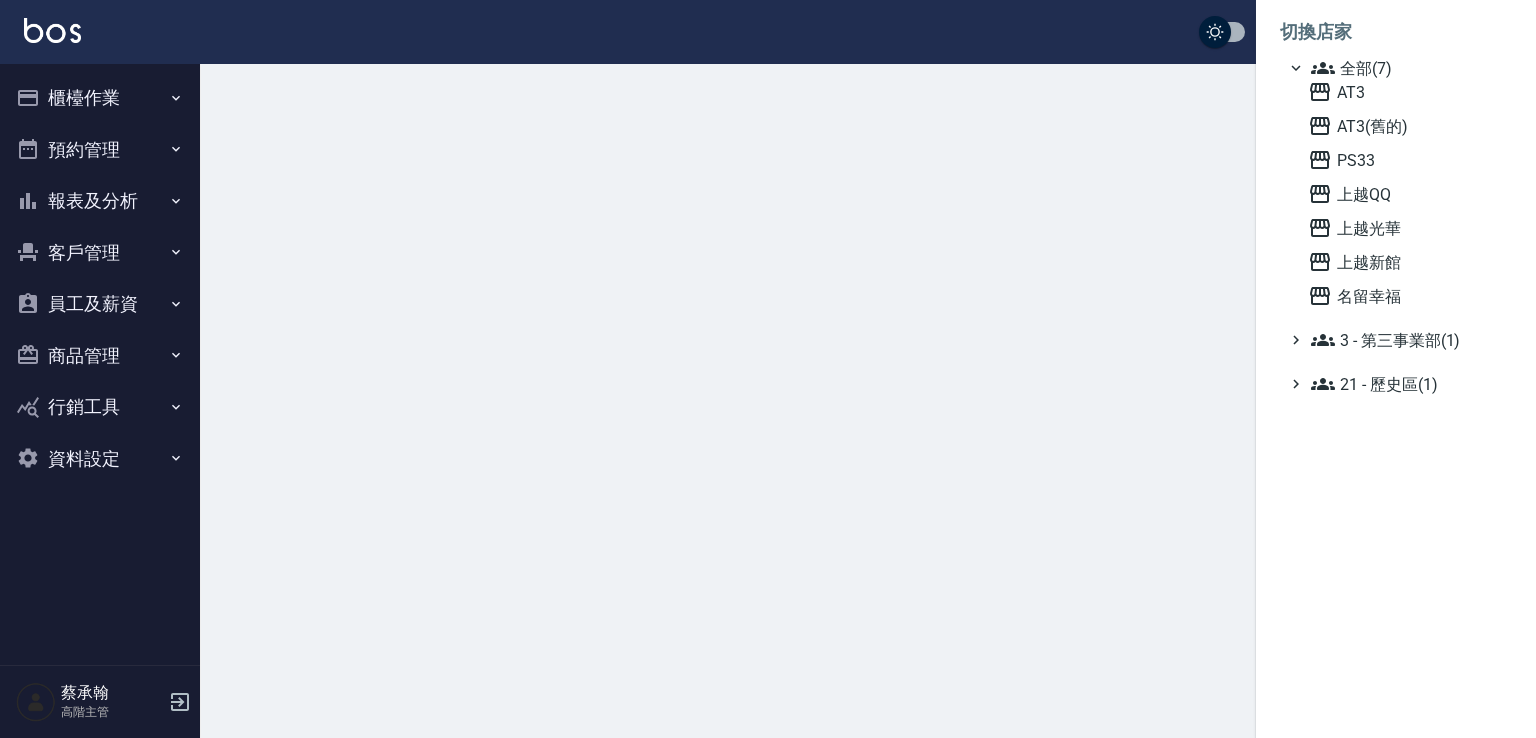 scroll, scrollTop: 0, scrollLeft: 0, axis: both 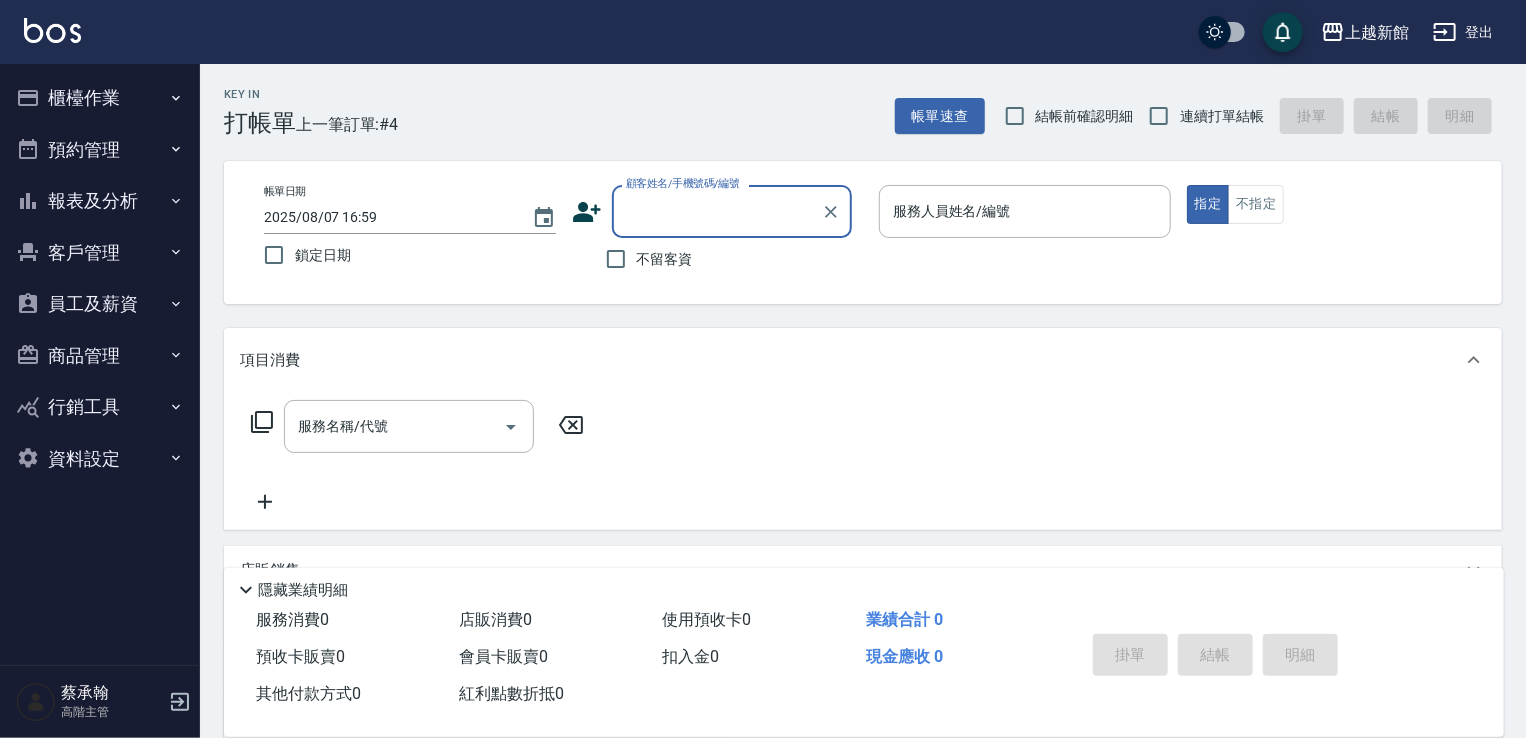 click on "櫃檯作業" at bounding box center (100, 98) 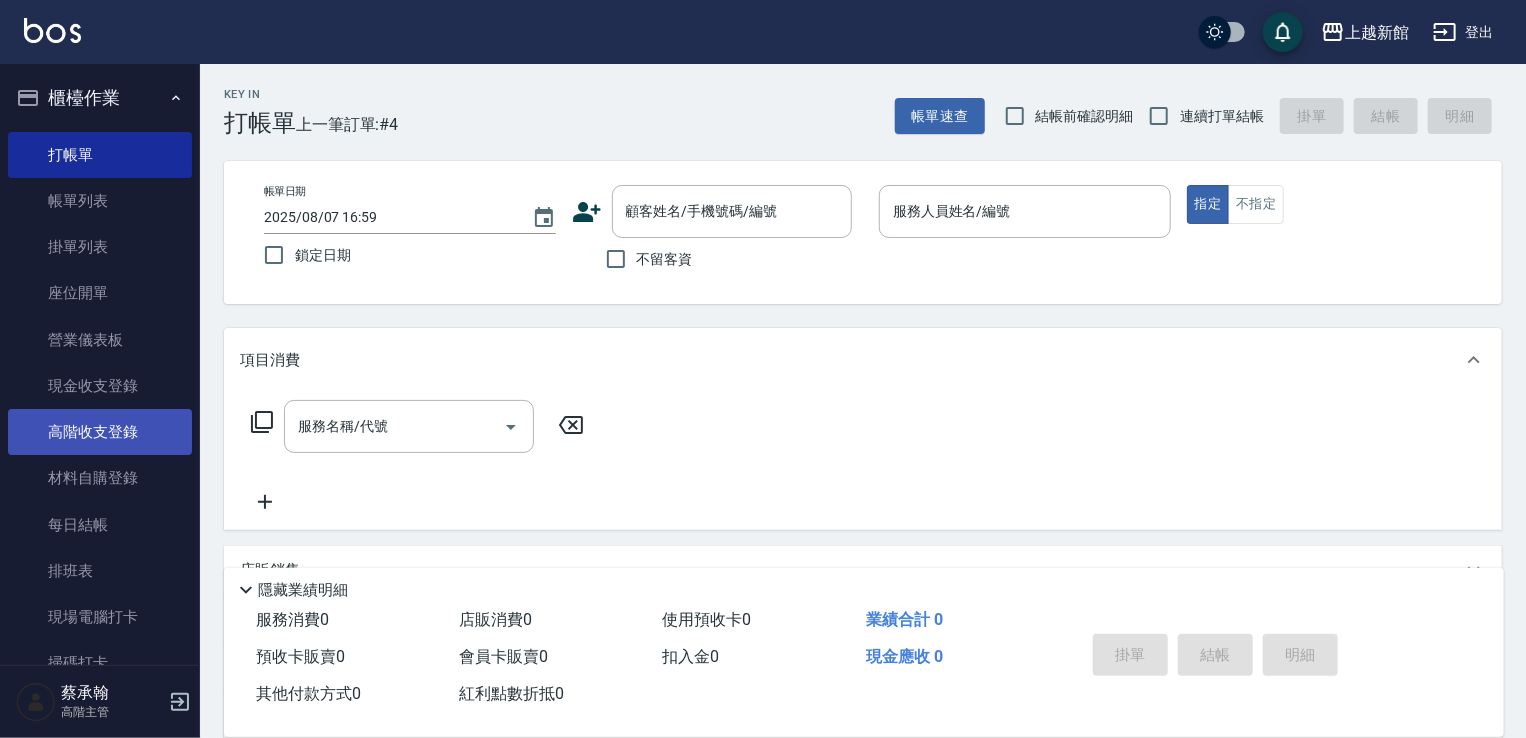 click on "高階收支登錄" at bounding box center (100, 432) 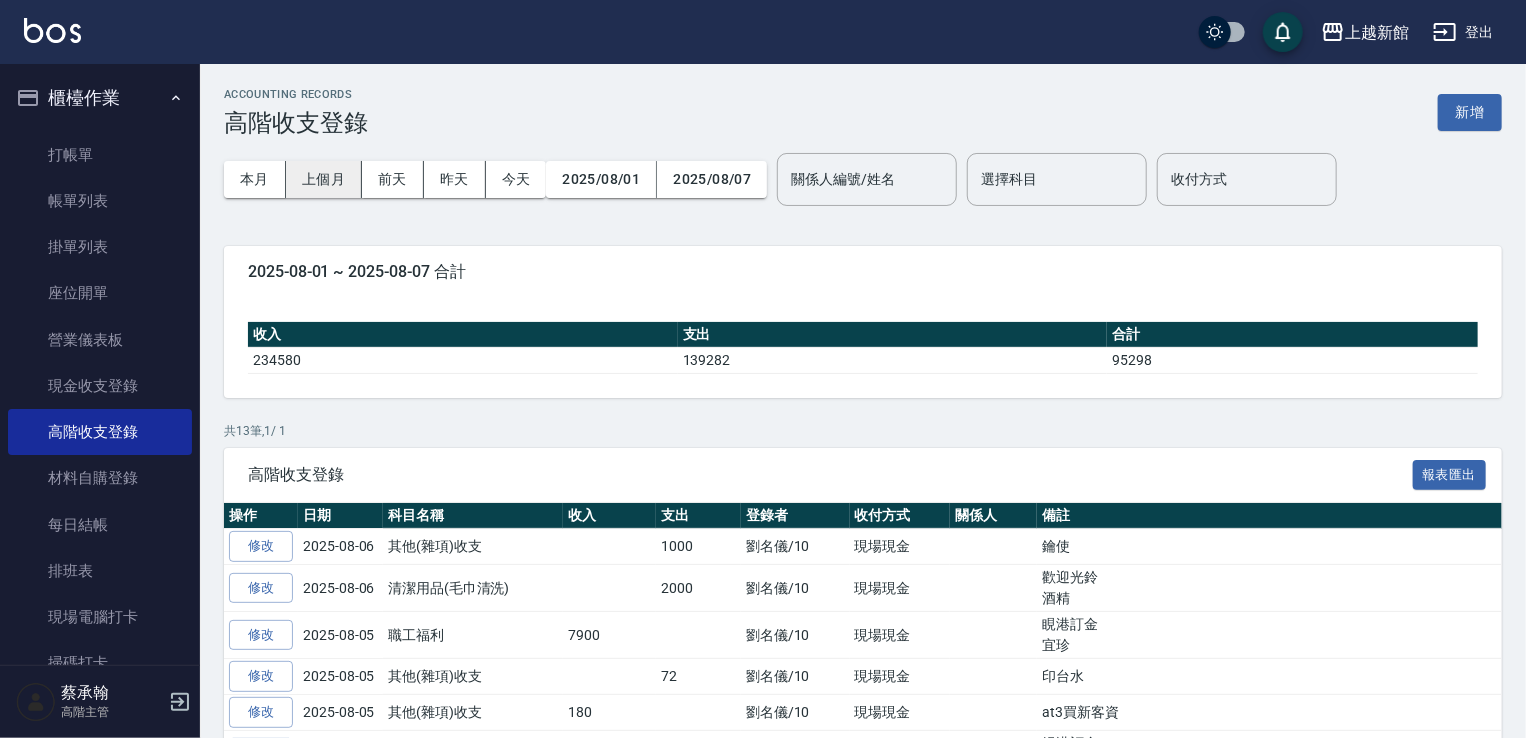 click on "上個月" at bounding box center [324, 179] 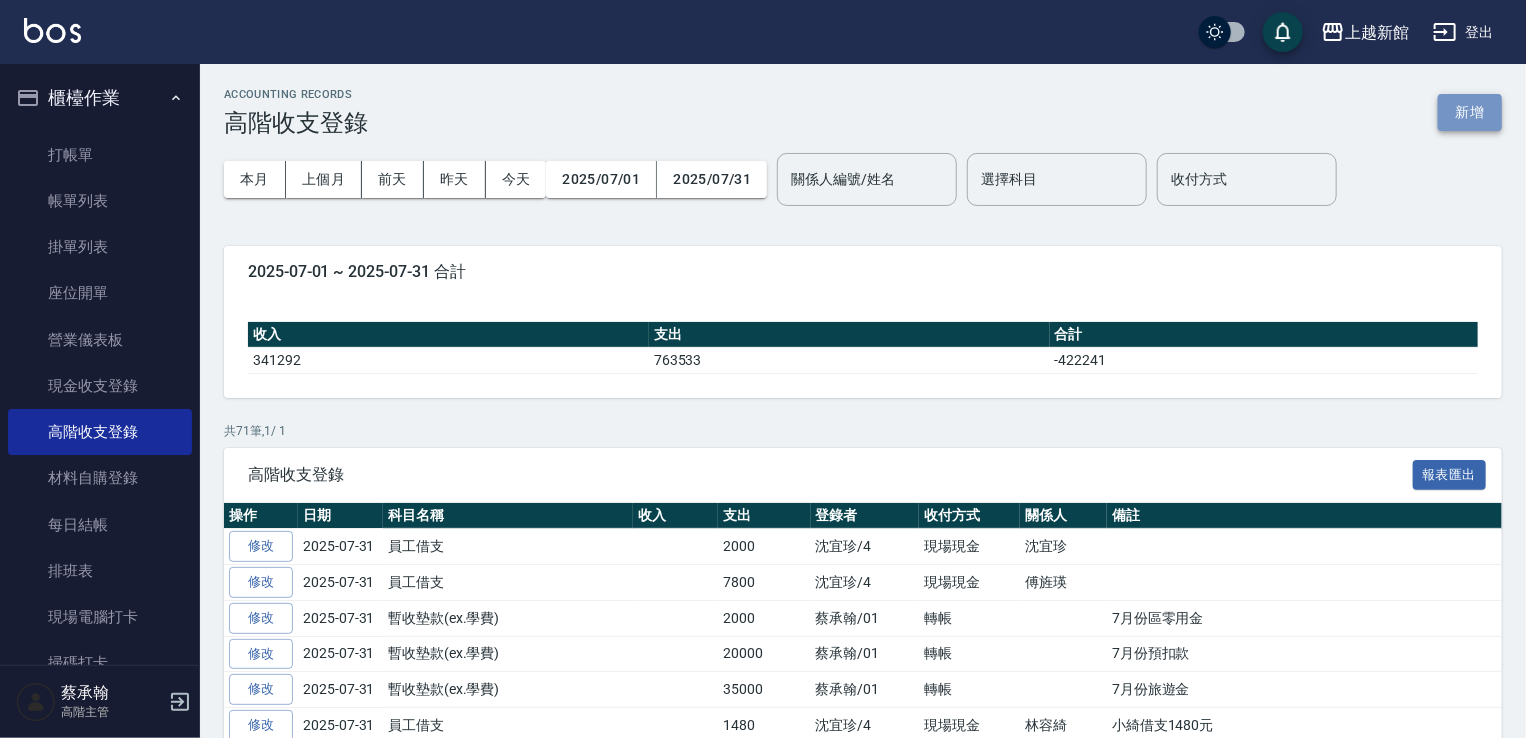 click on "新增" at bounding box center (1470, 112) 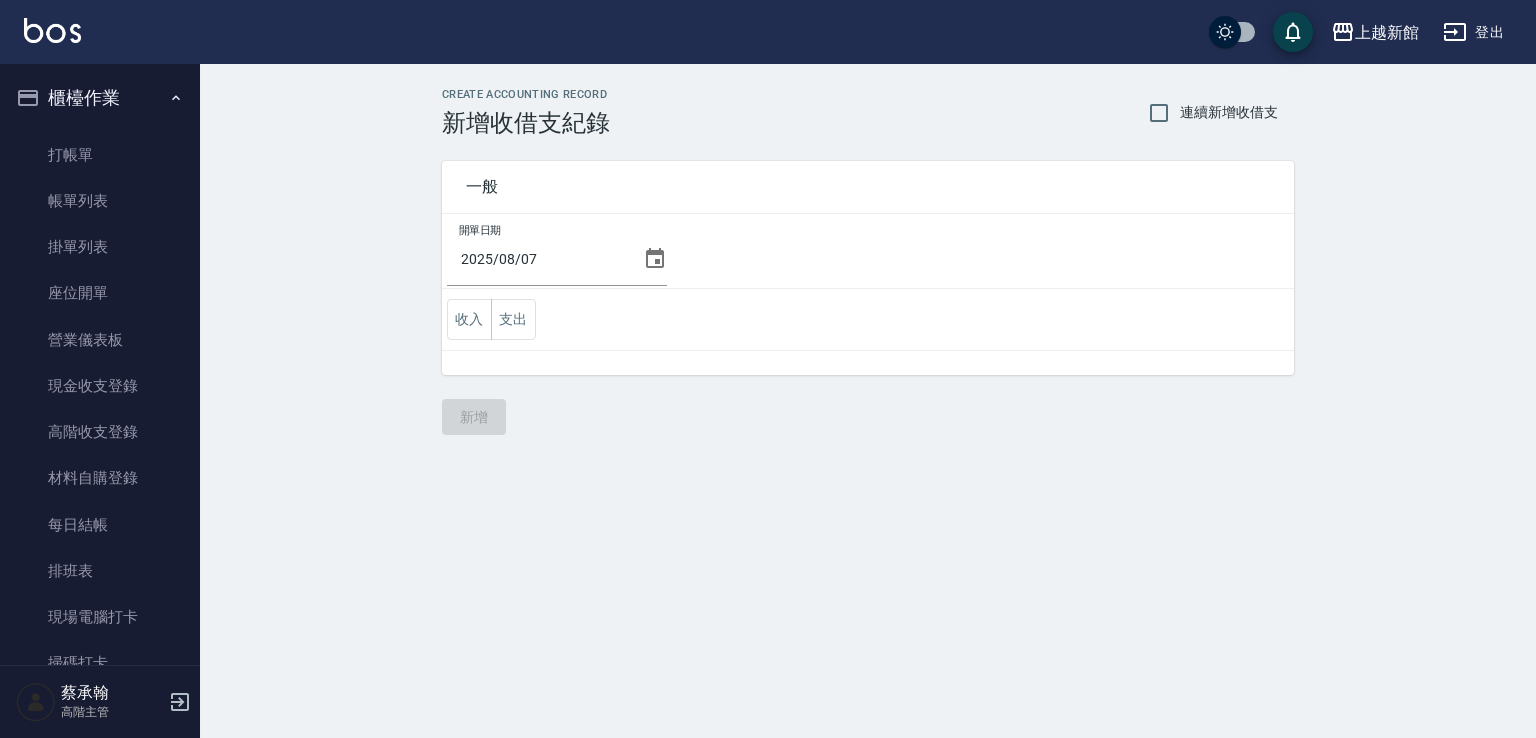 click 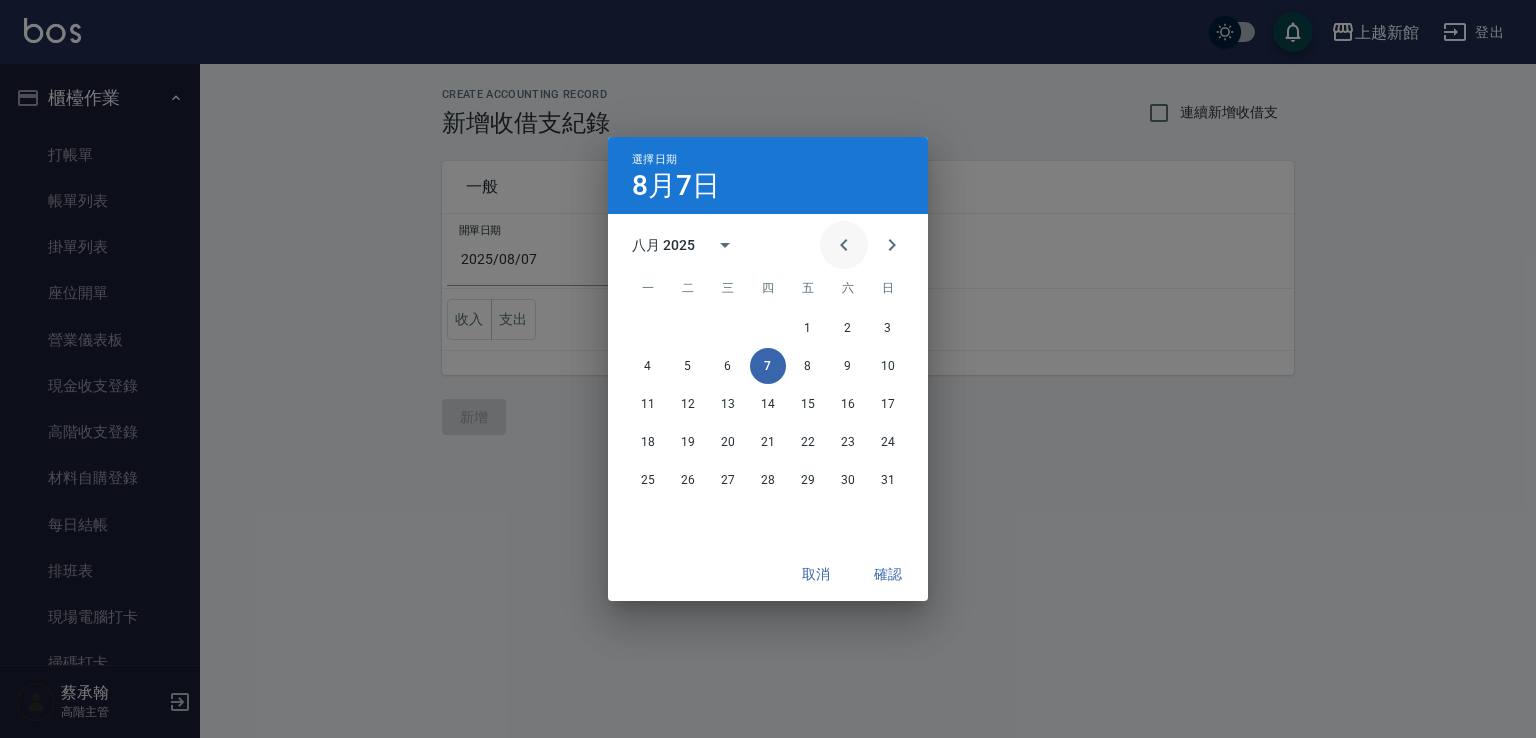 click 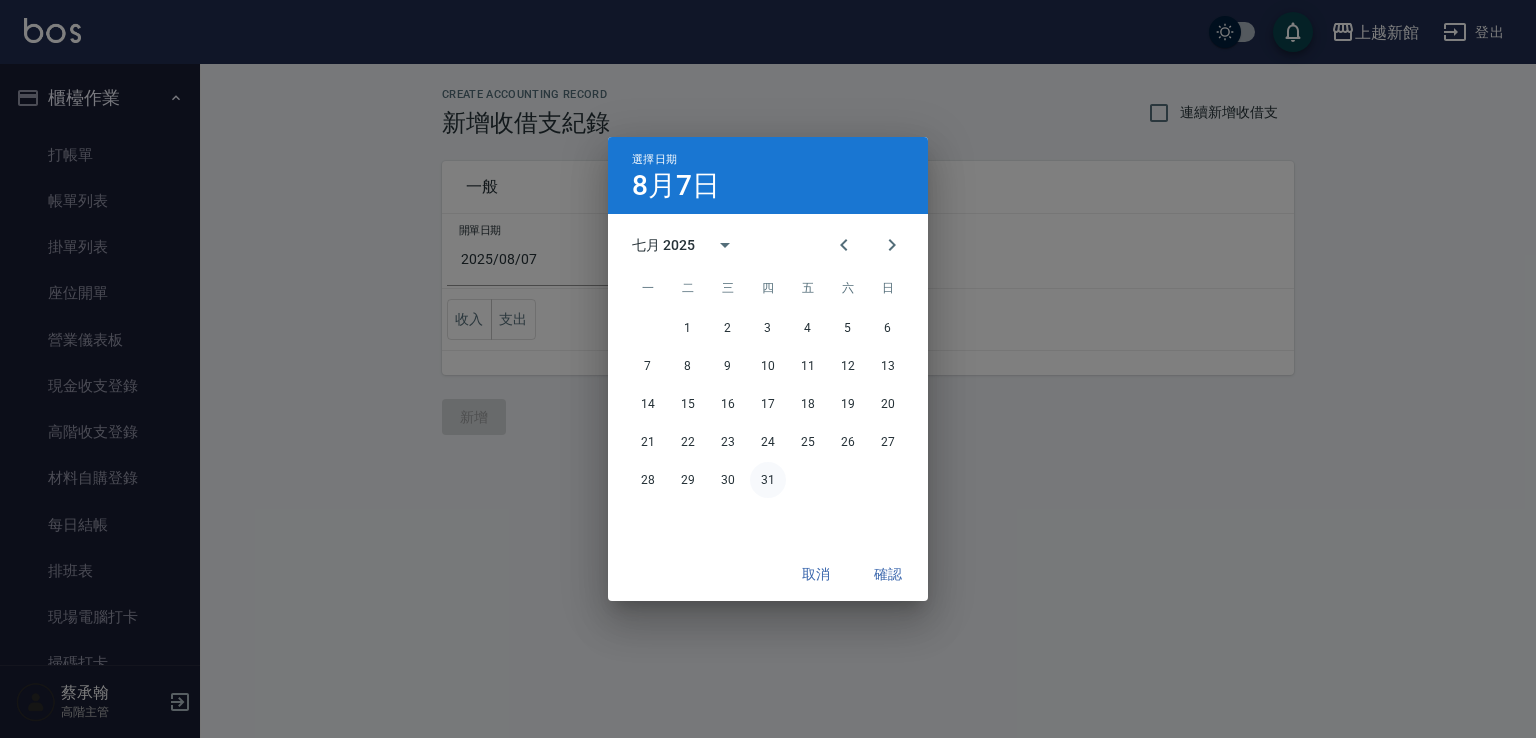 click on "31" at bounding box center (768, 480) 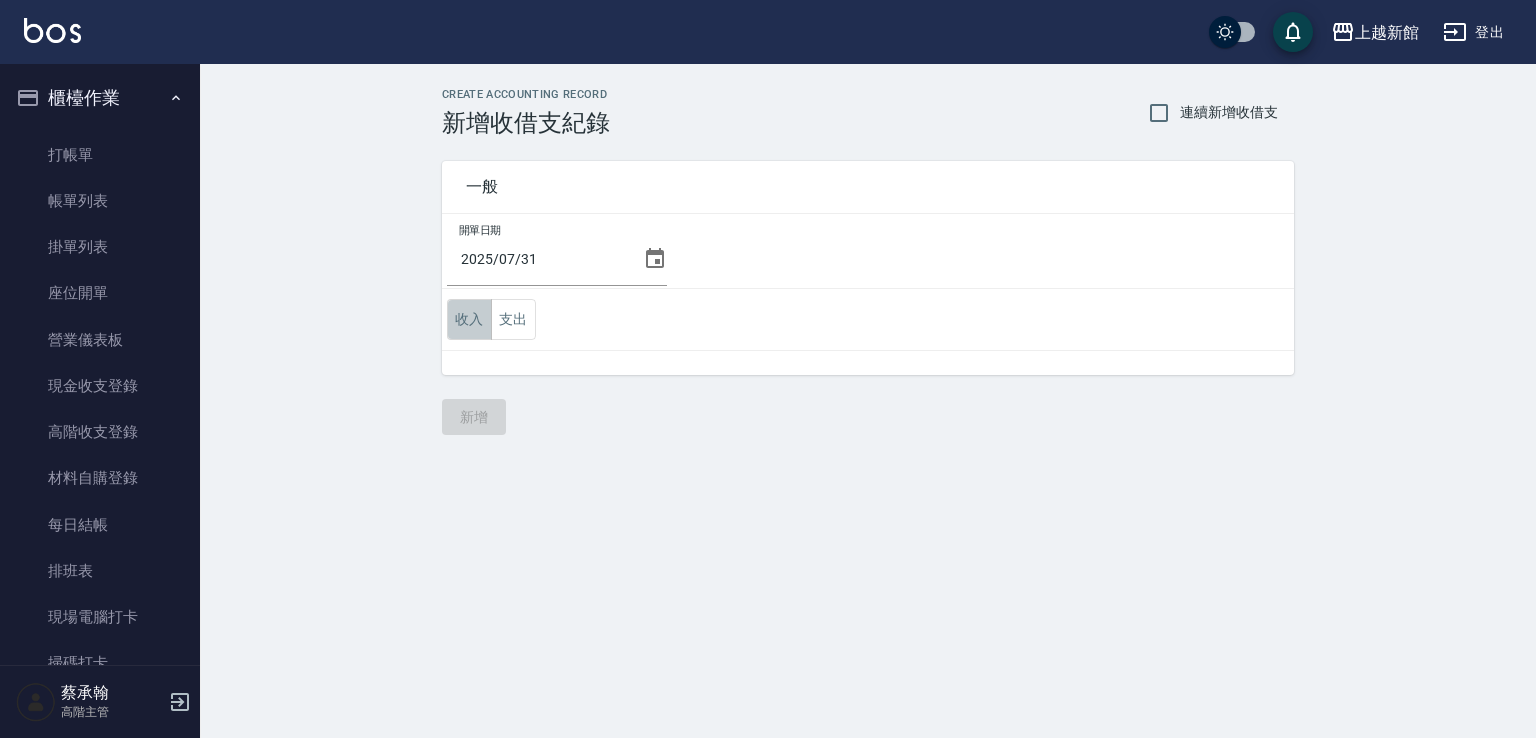 click on "收入" at bounding box center (469, 319) 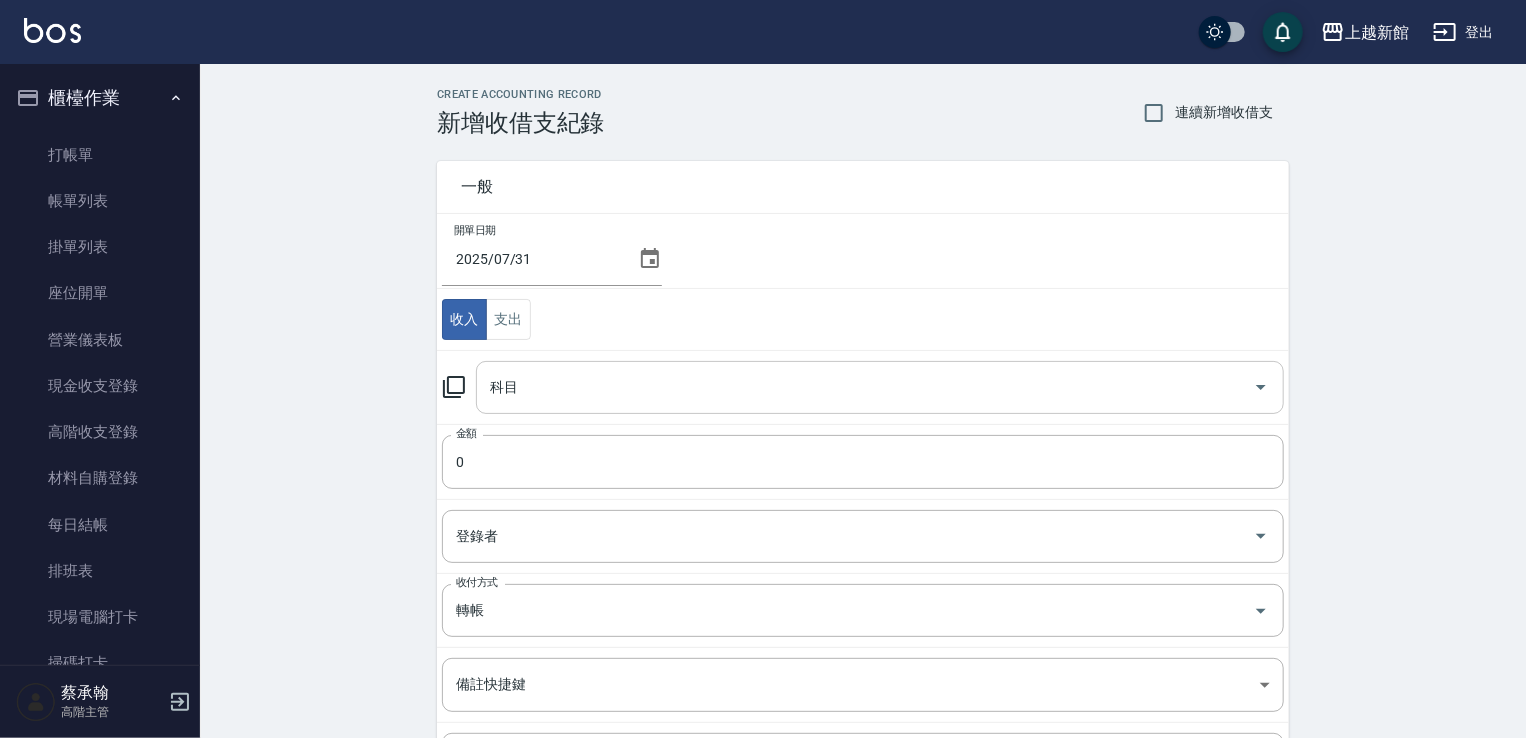 click on "科目" at bounding box center [865, 387] 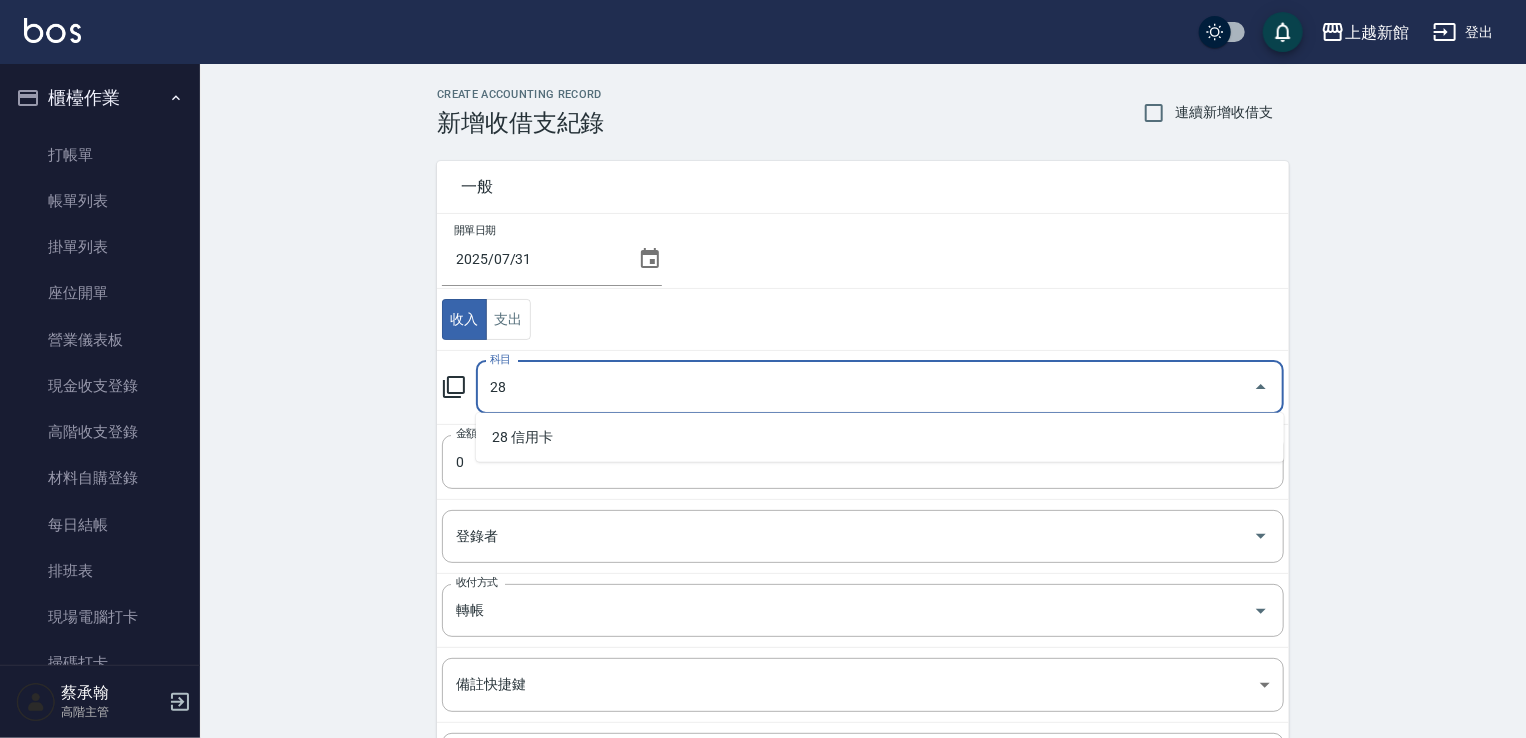 type on "28" 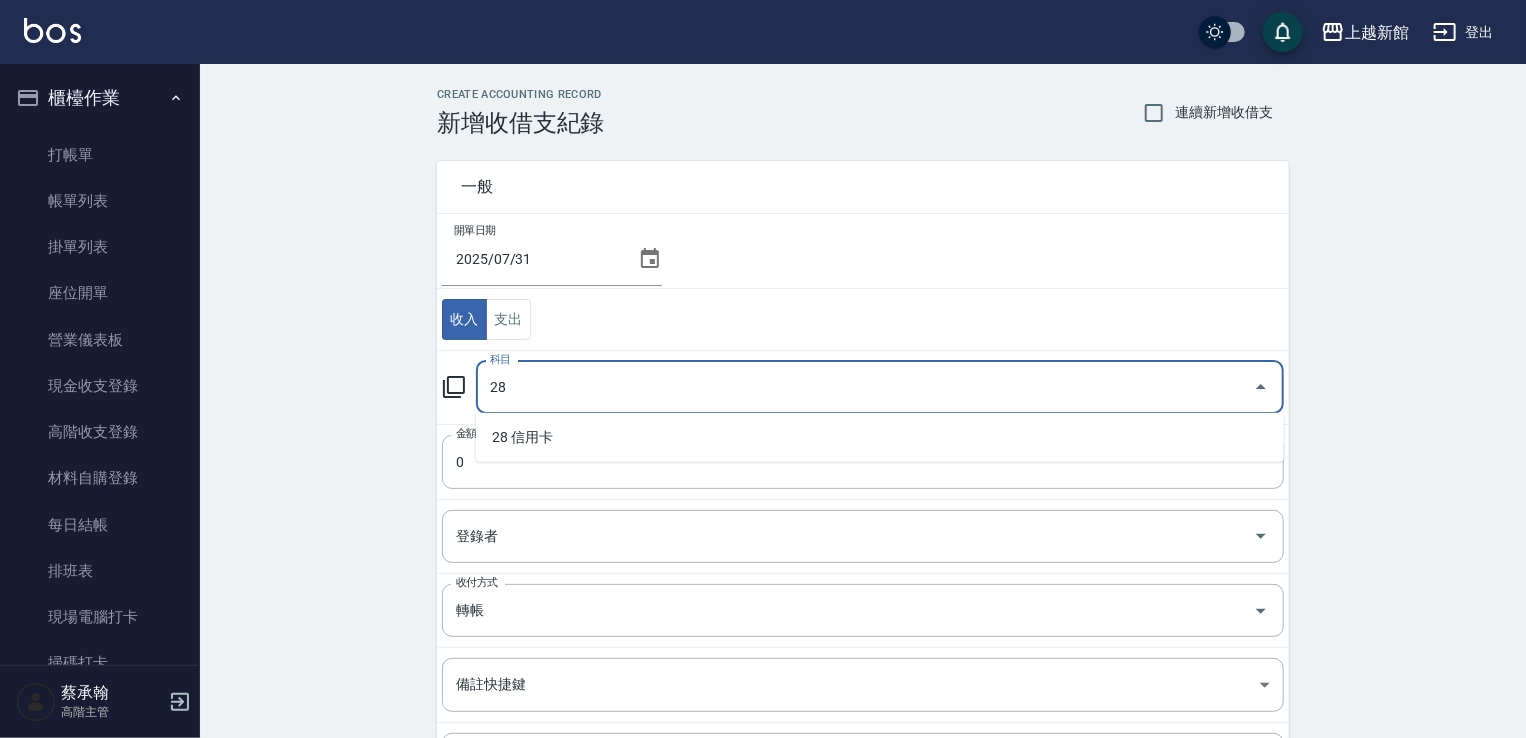 type 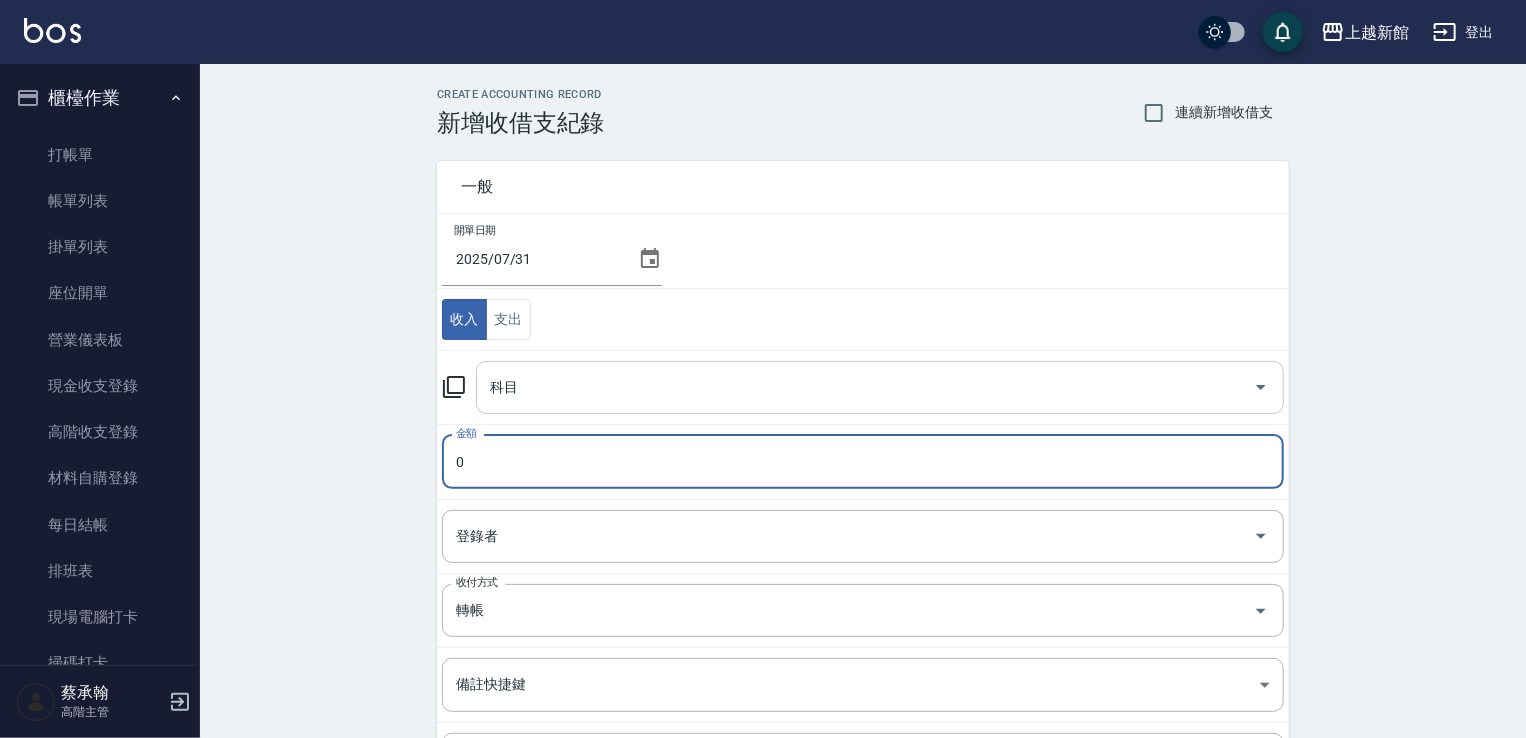 type on "0" 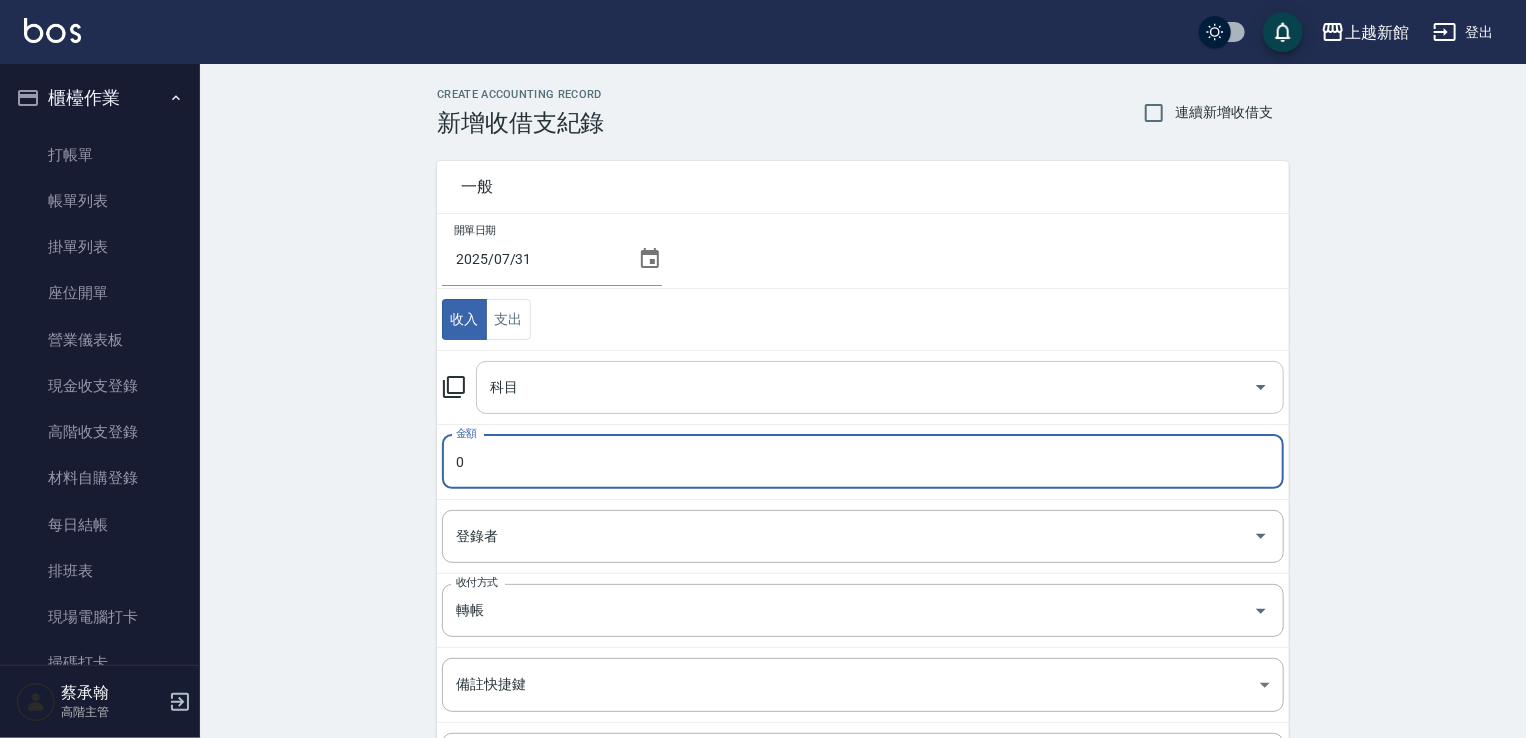 click on "科目" at bounding box center [880, 387] 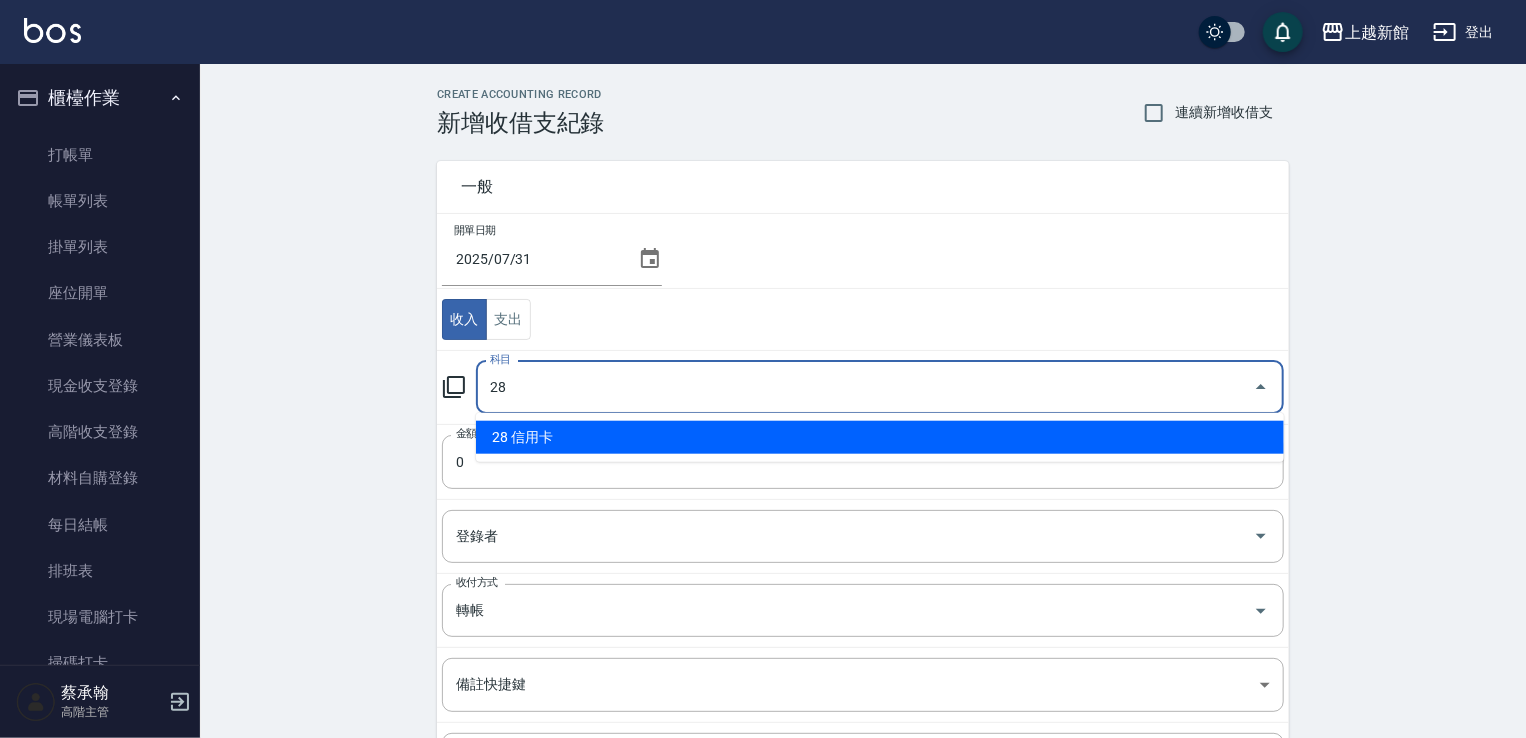 click on "28 信用卡" at bounding box center [880, 437] 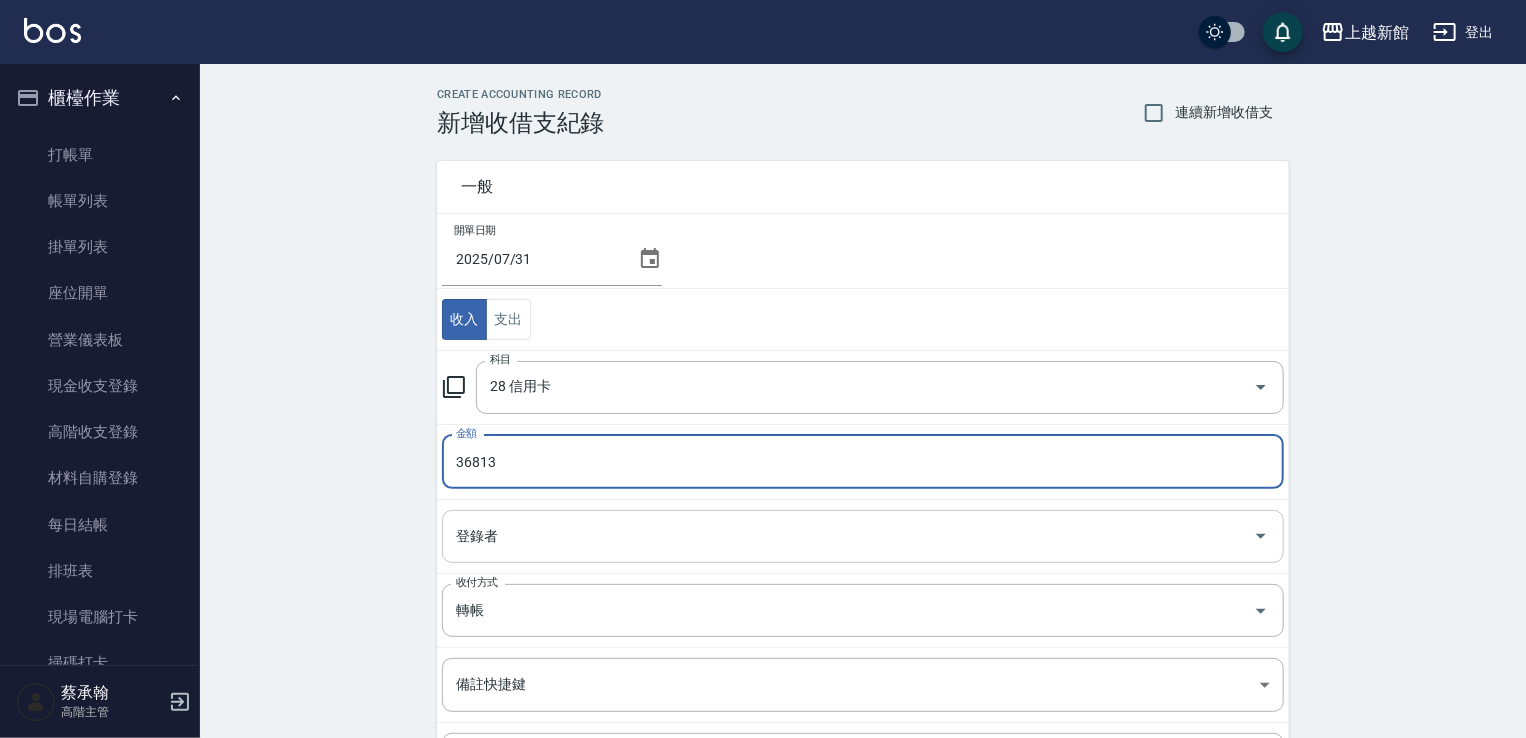 type on "36813" 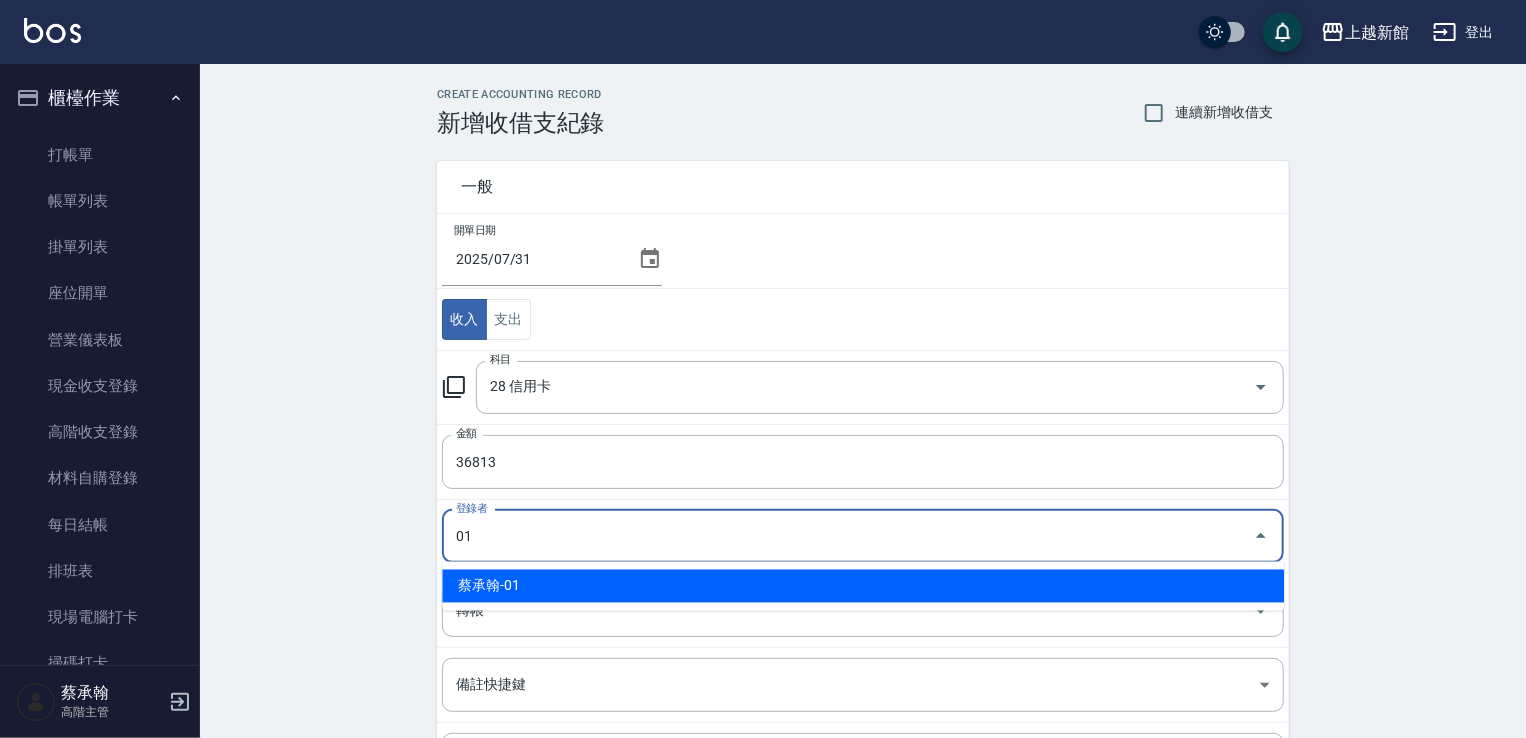 type on "蔡承翰-01" 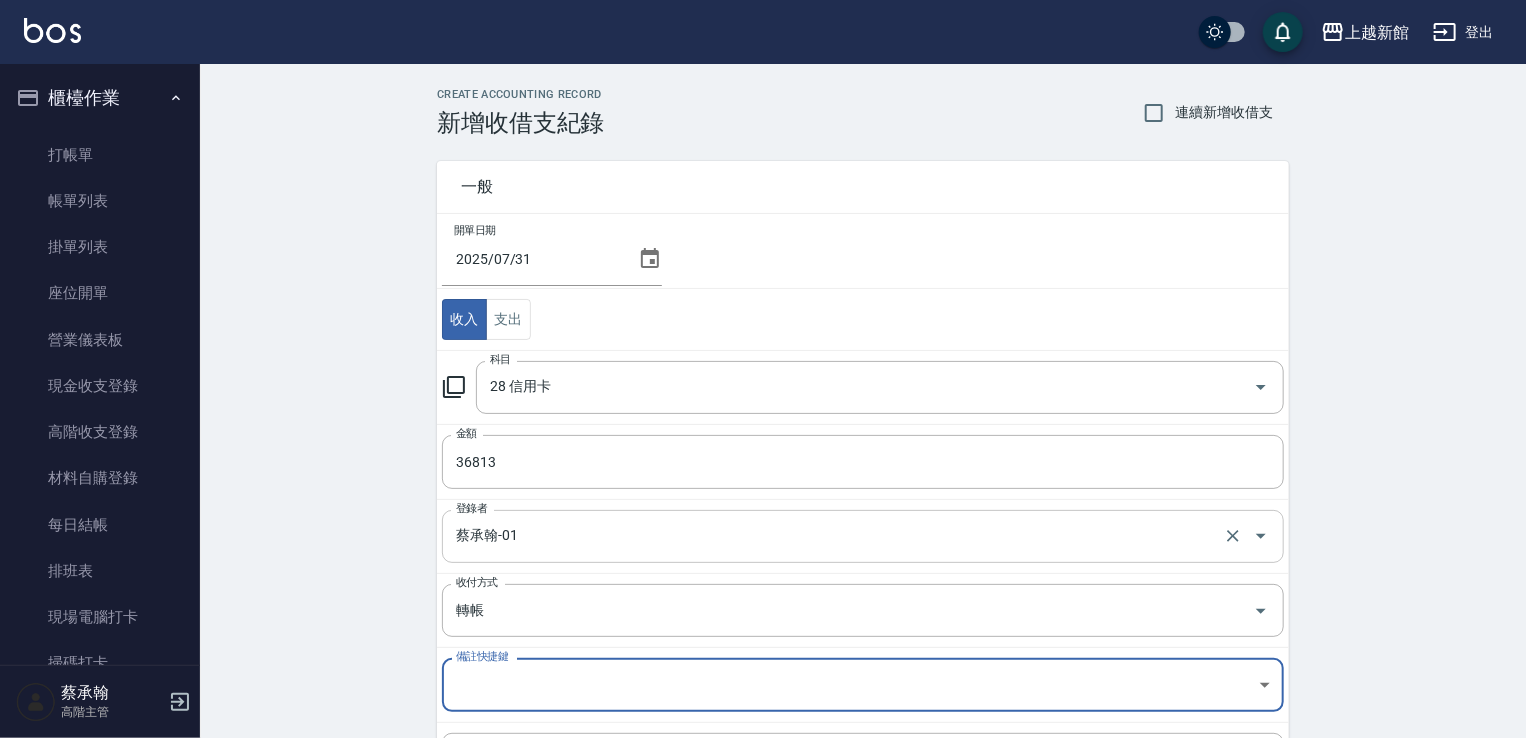 scroll, scrollTop: 213, scrollLeft: 0, axis: vertical 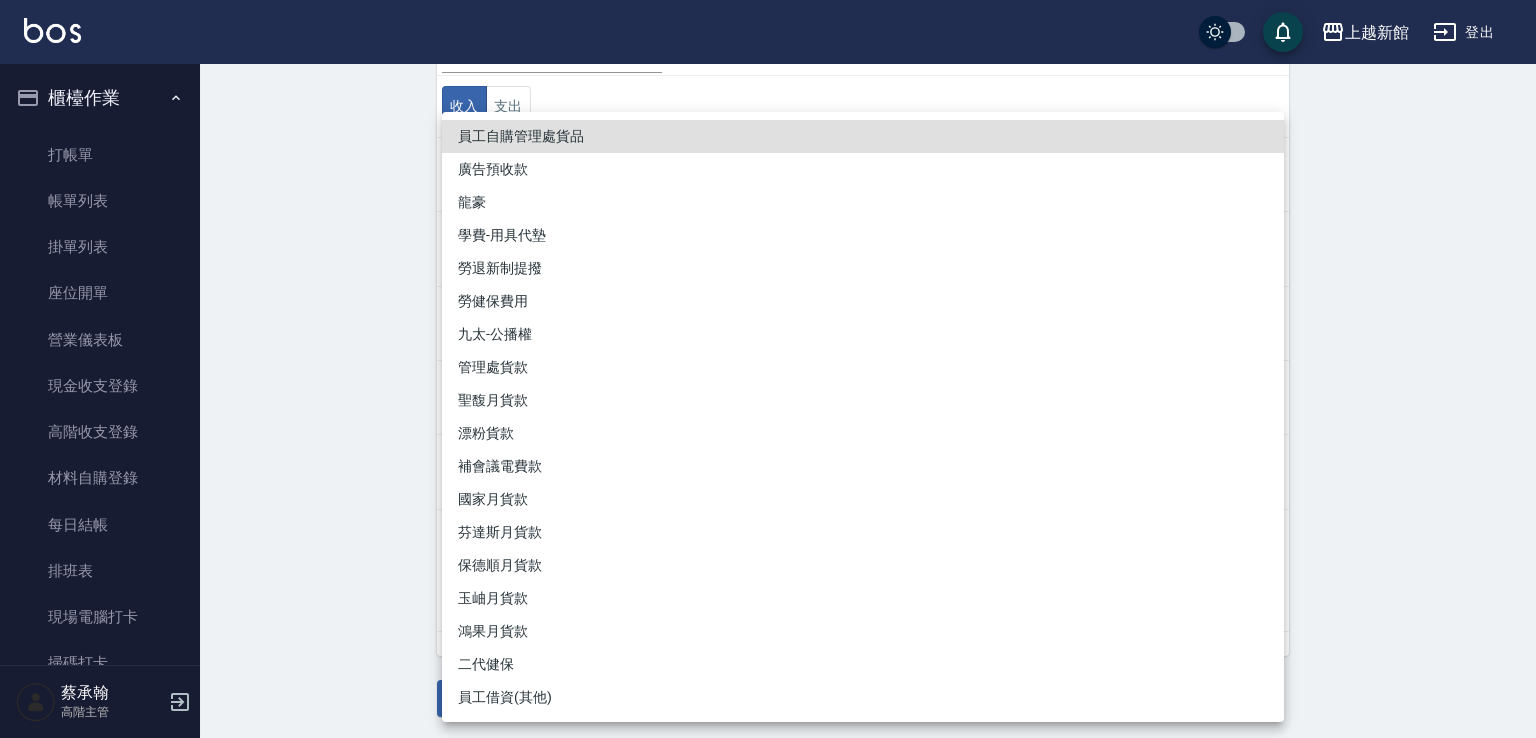 click at bounding box center [768, 369] 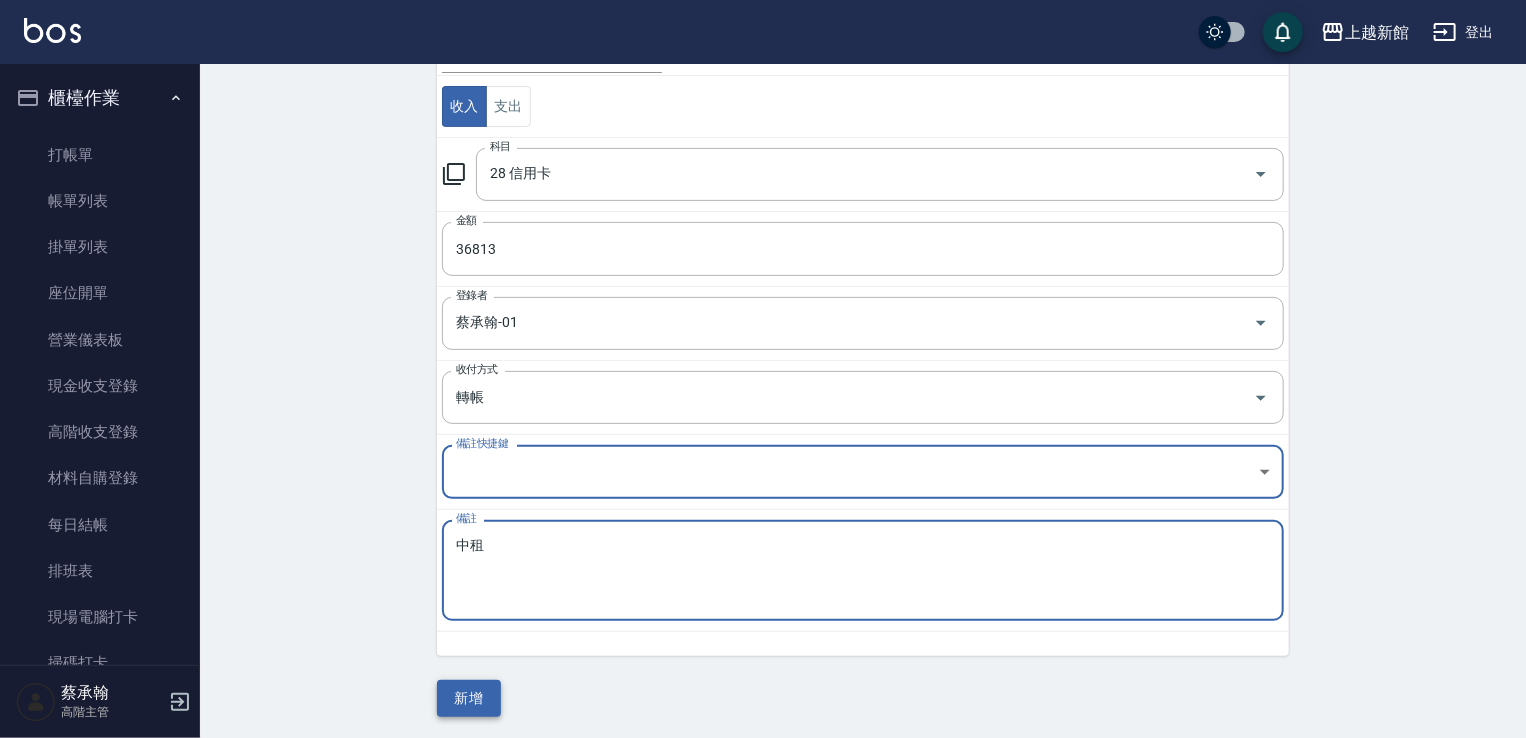 type on "中租" 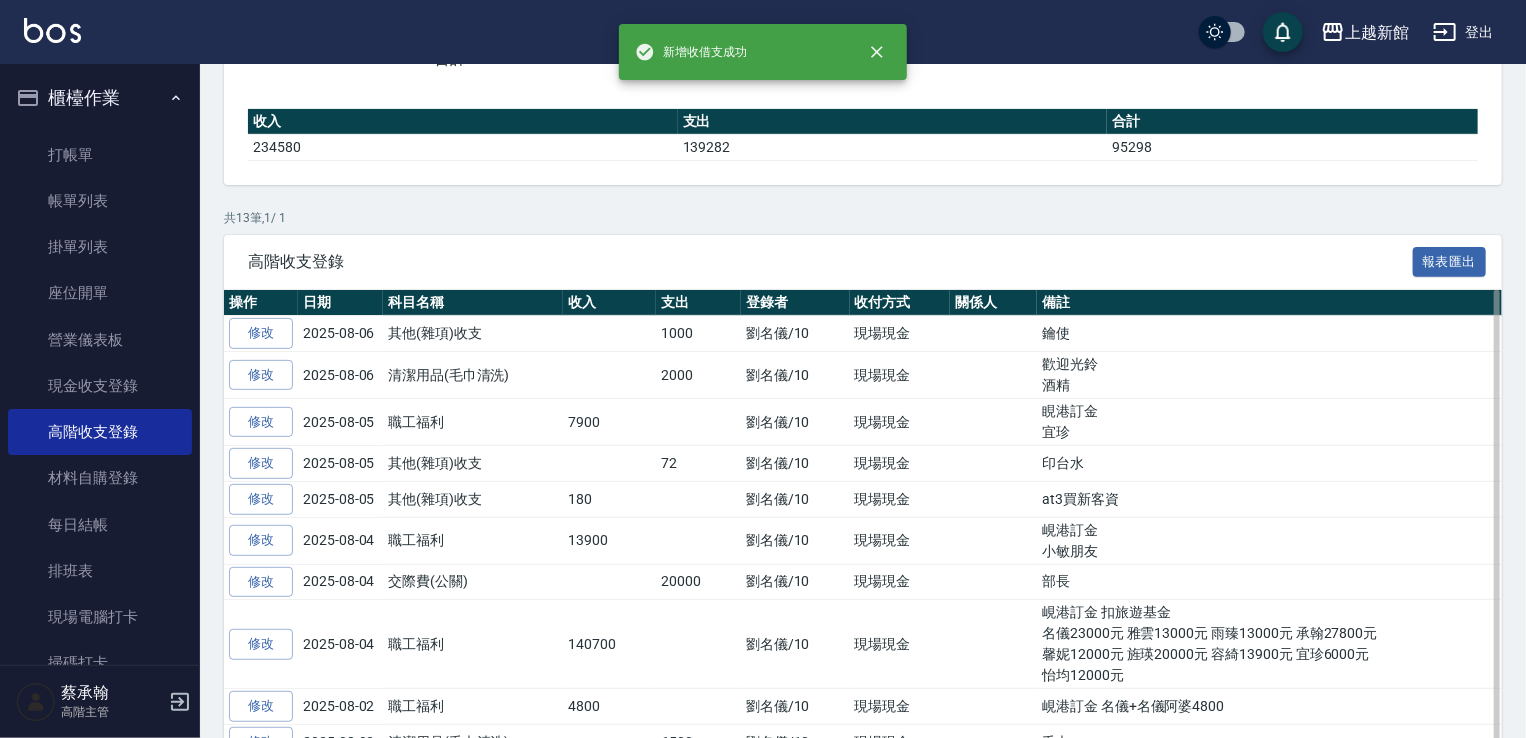 scroll, scrollTop: 0, scrollLeft: 0, axis: both 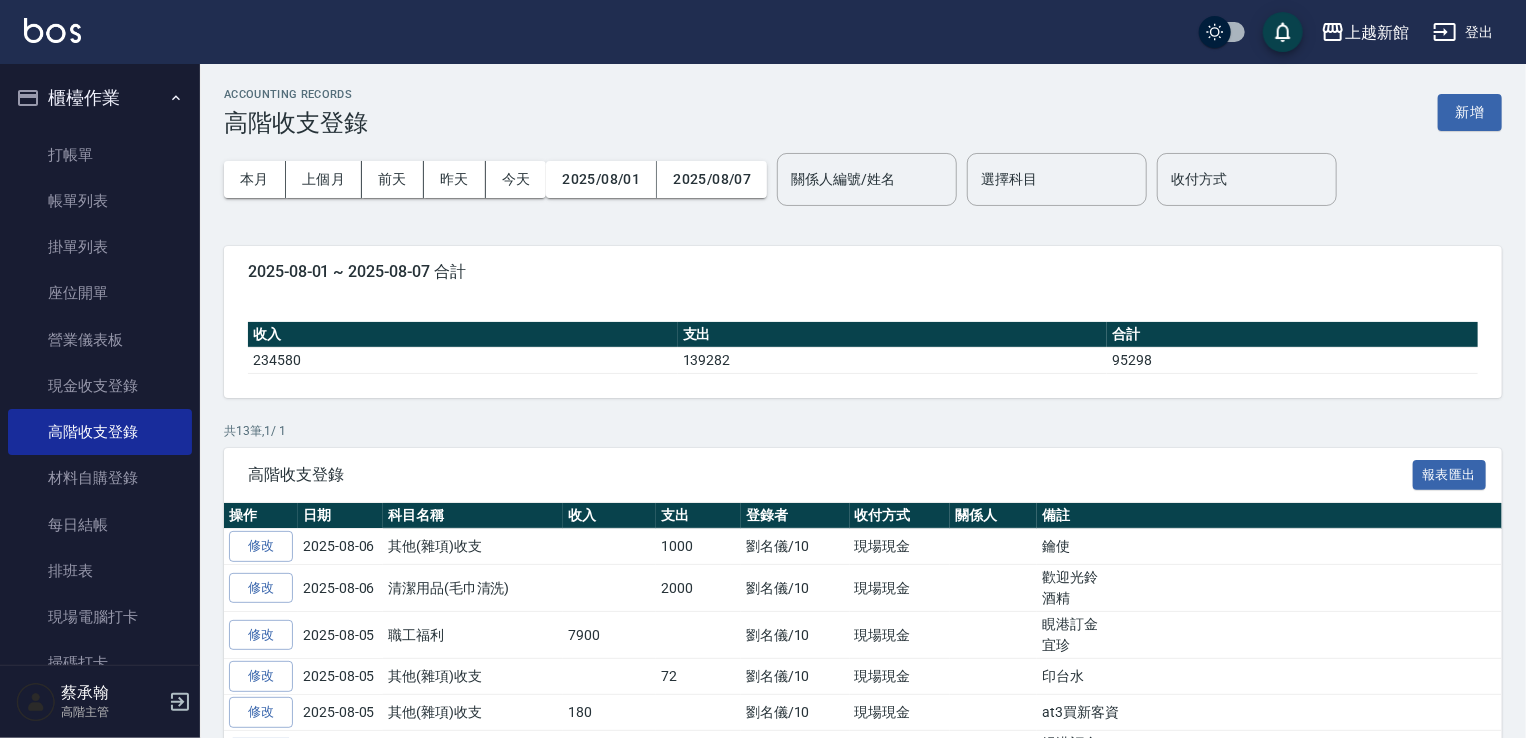 click on "櫃檯作業" at bounding box center (100, 98) 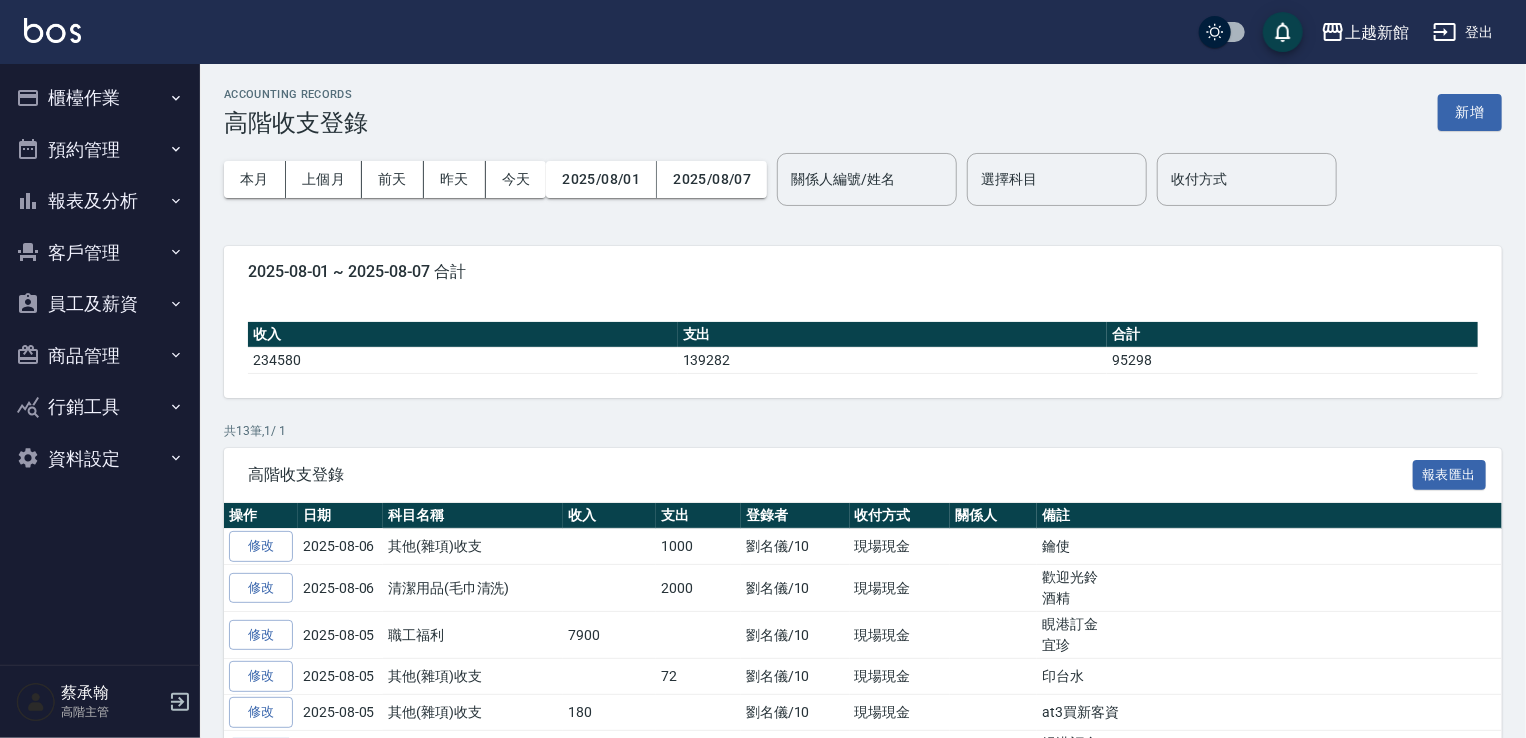 click on "客戶管理" at bounding box center (100, 253) 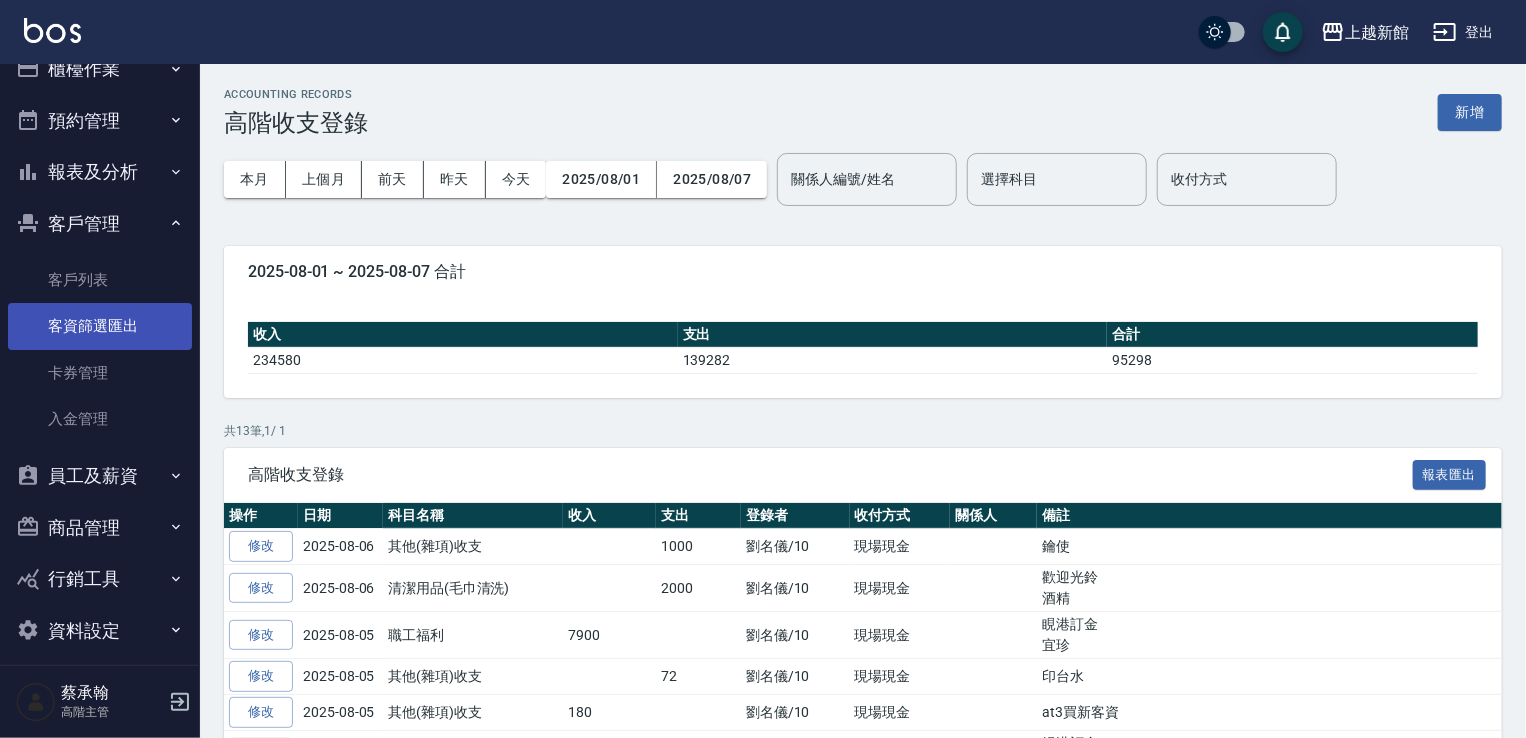 scroll, scrollTop: 44, scrollLeft: 0, axis: vertical 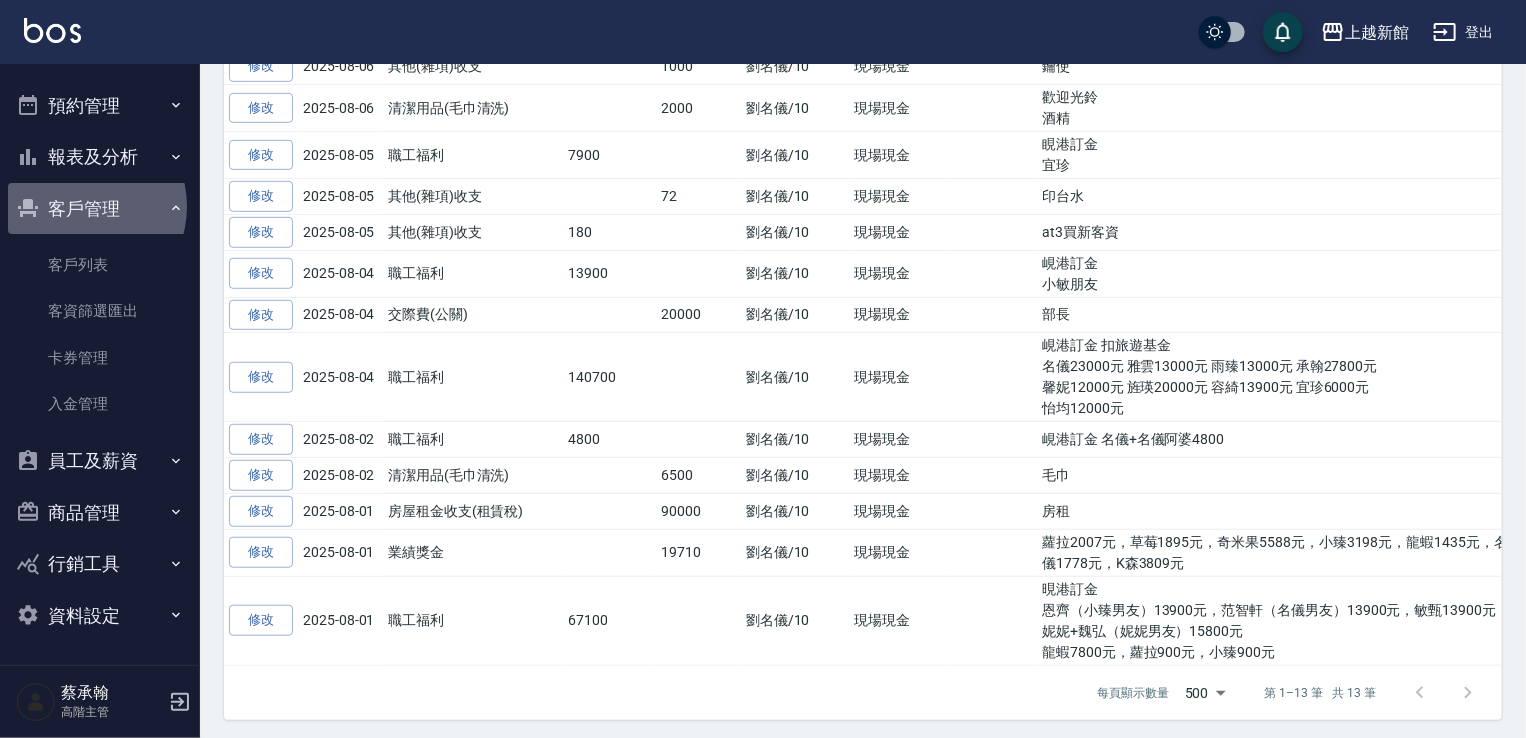 click on "客戶管理" at bounding box center [100, 209] 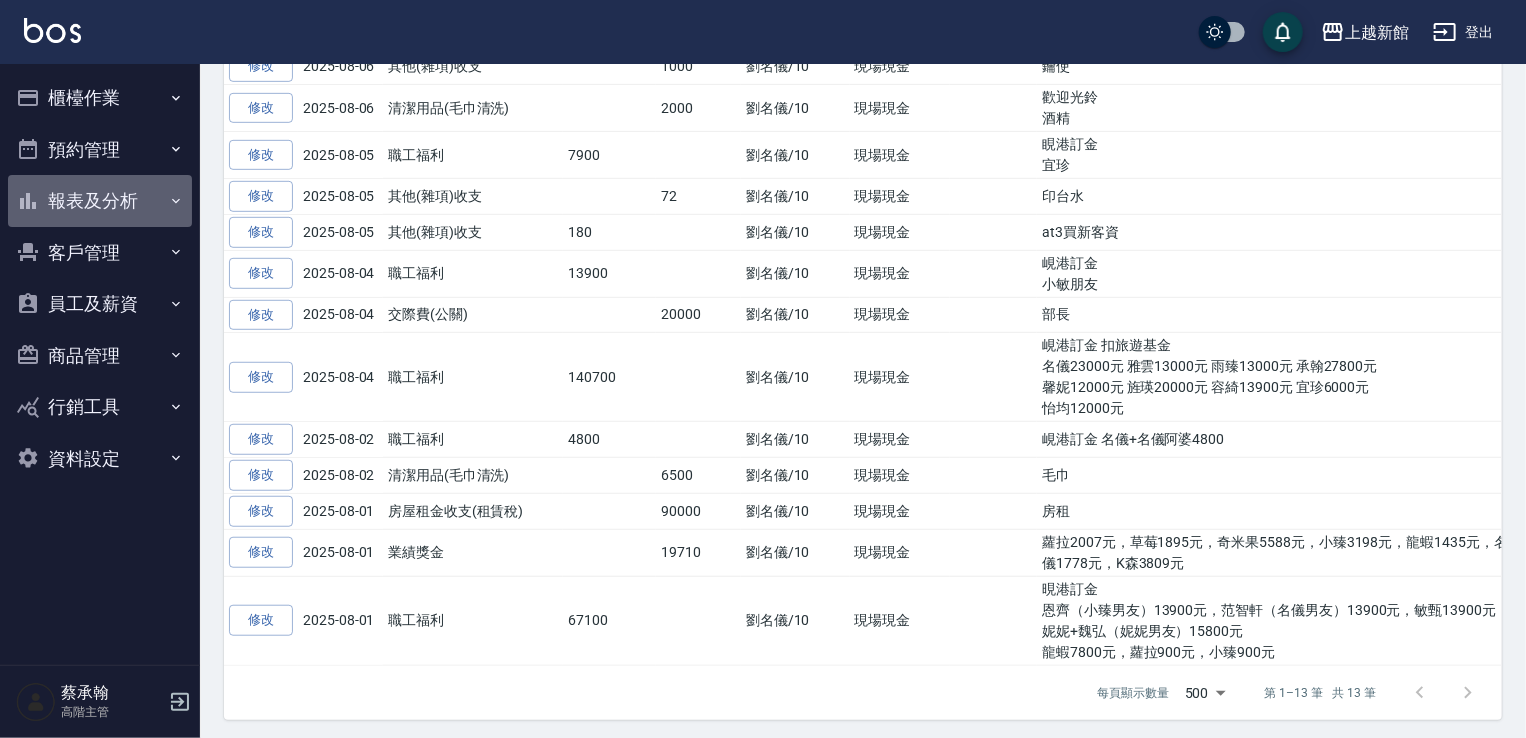 click on "報表及分析" at bounding box center [100, 201] 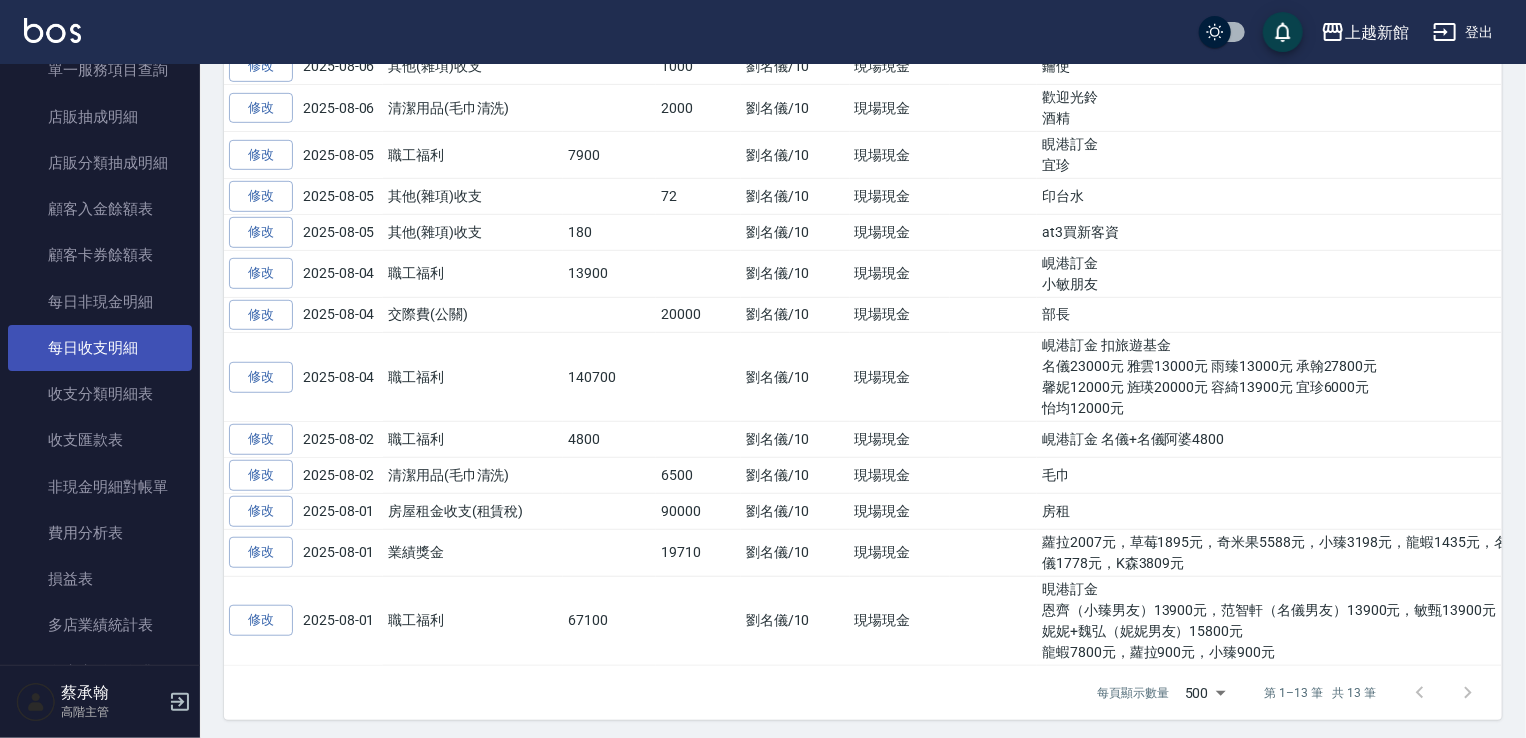 scroll, scrollTop: 1500, scrollLeft: 0, axis: vertical 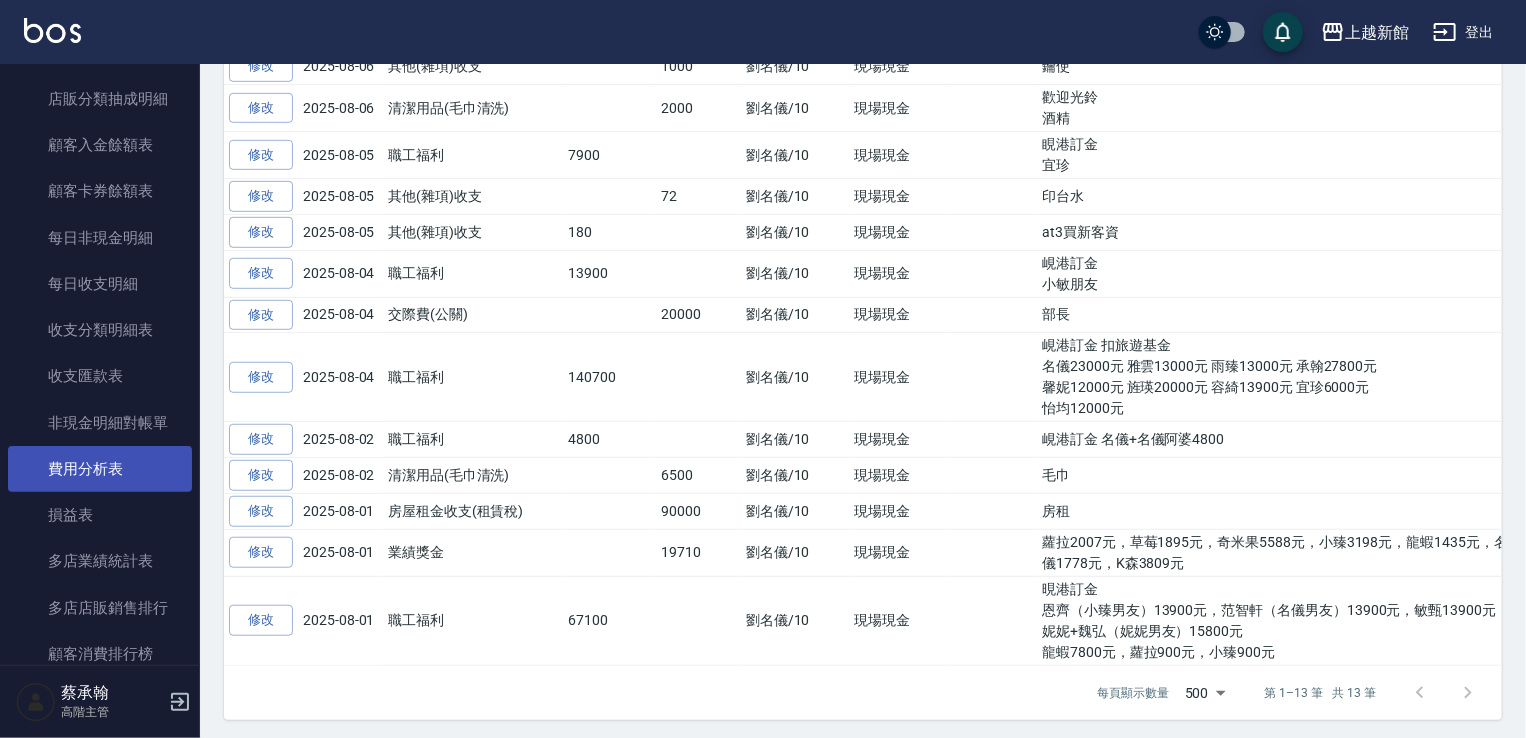 click on "費用分析表" at bounding box center [100, 469] 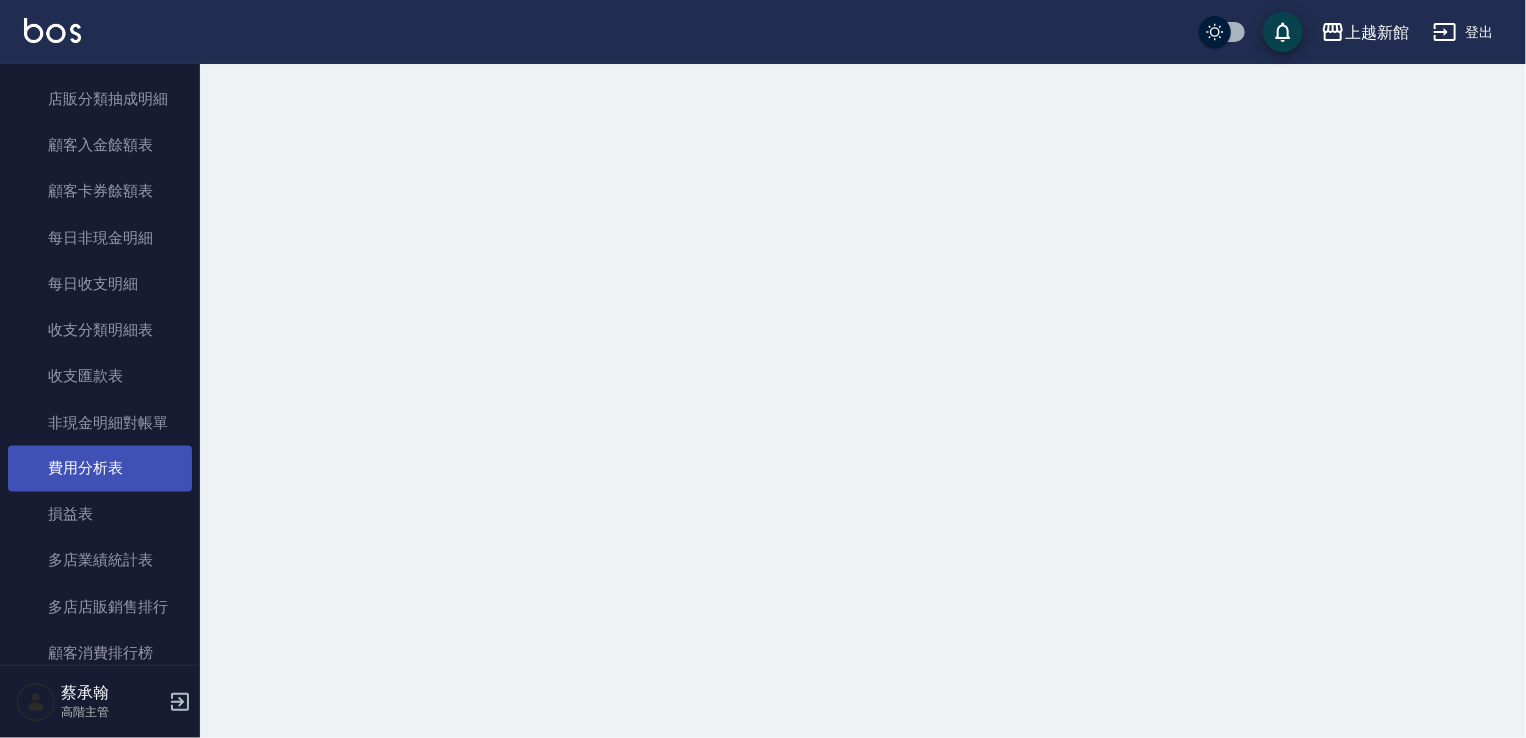 scroll, scrollTop: 0, scrollLeft: 0, axis: both 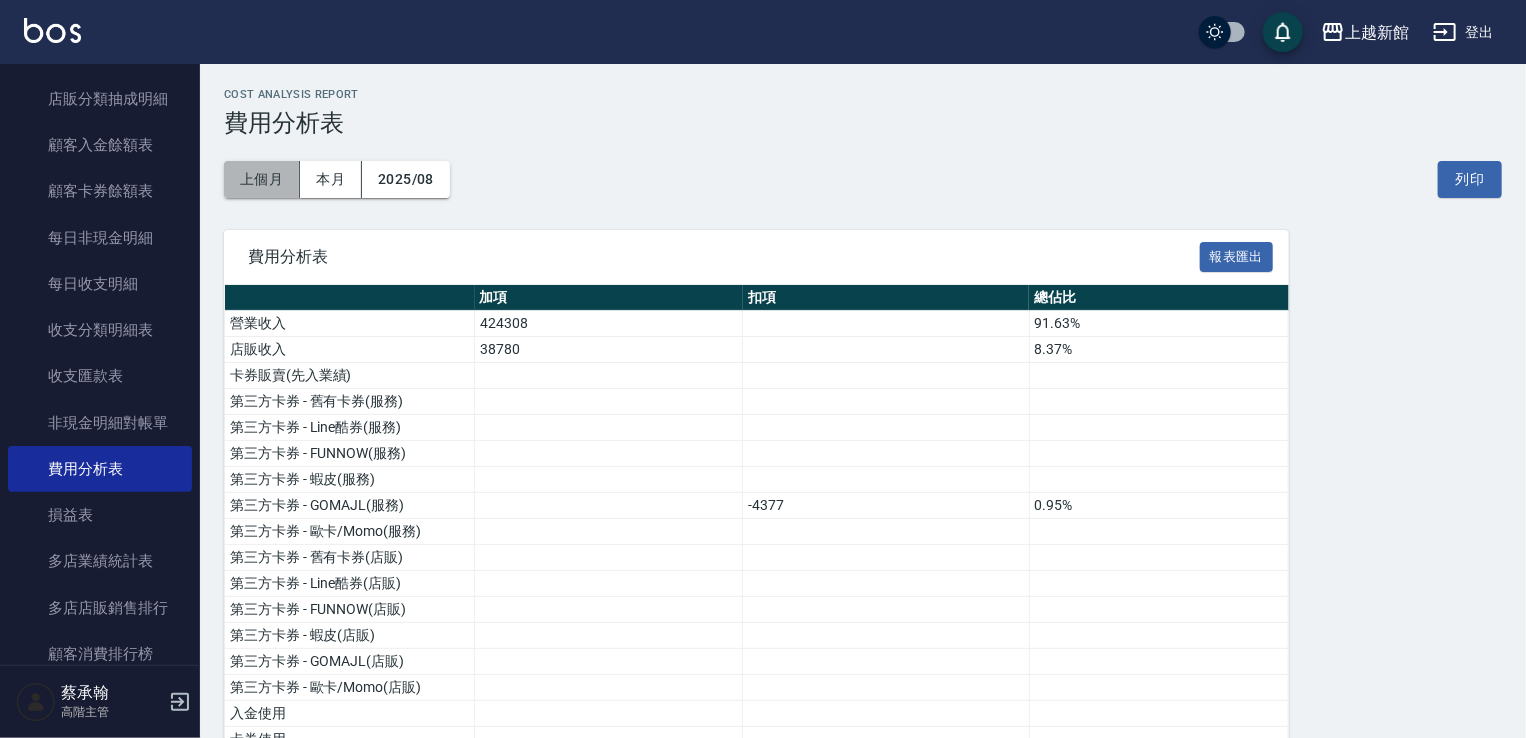 click on "上個月" at bounding box center [262, 179] 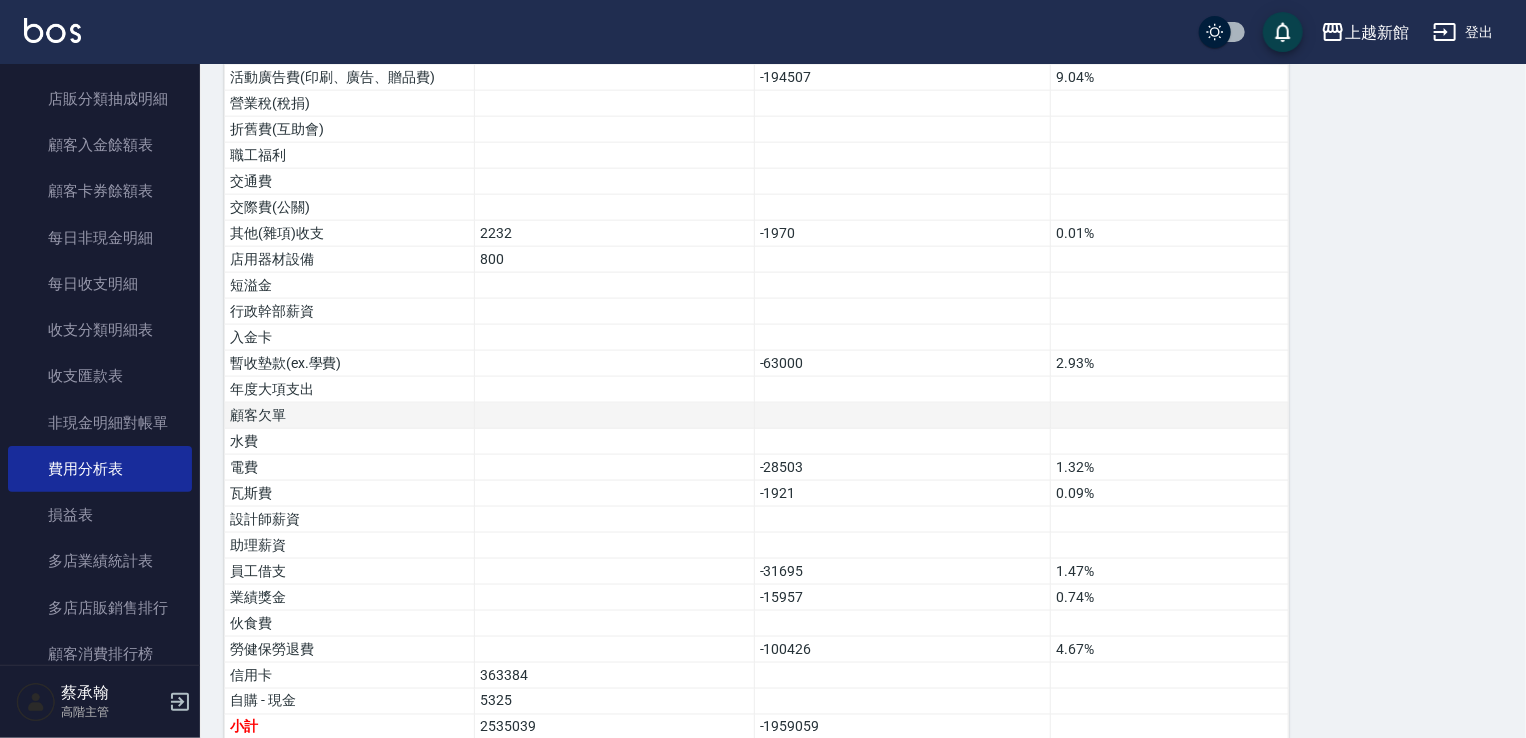 scroll, scrollTop: 1272, scrollLeft: 0, axis: vertical 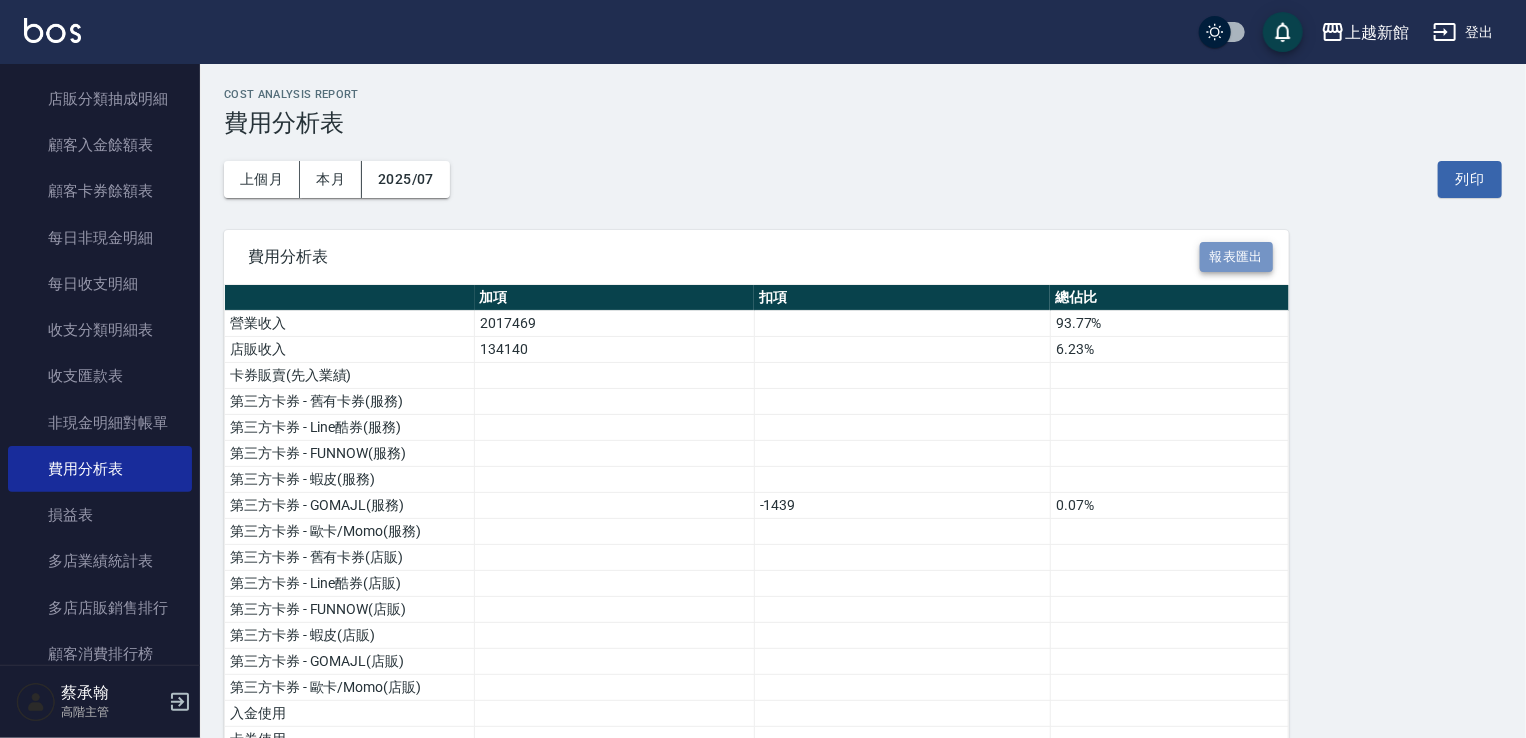 click on "報表匯出" at bounding box center (1237, 257) 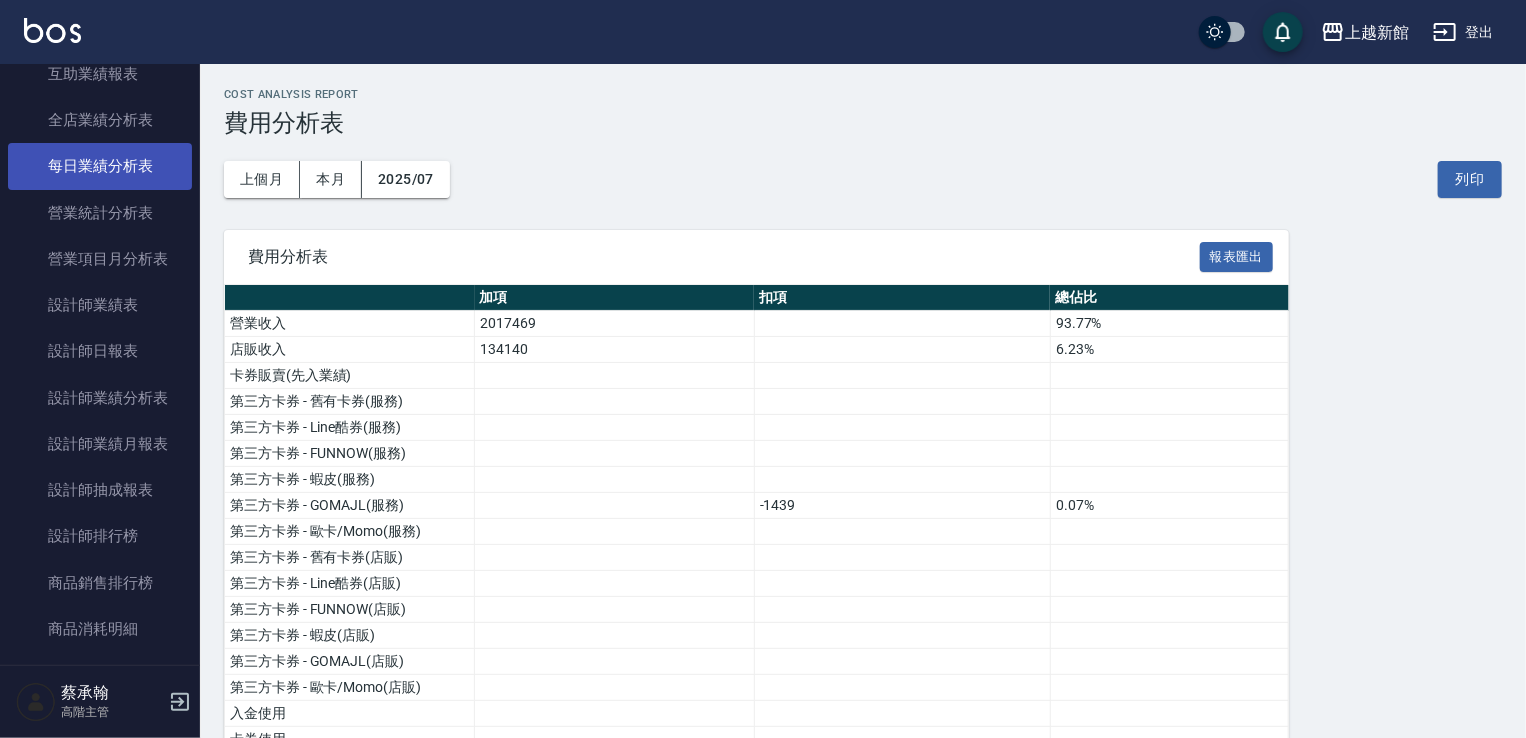 scroll, scrollTop: 0, scrollLeft: 0, axis: both 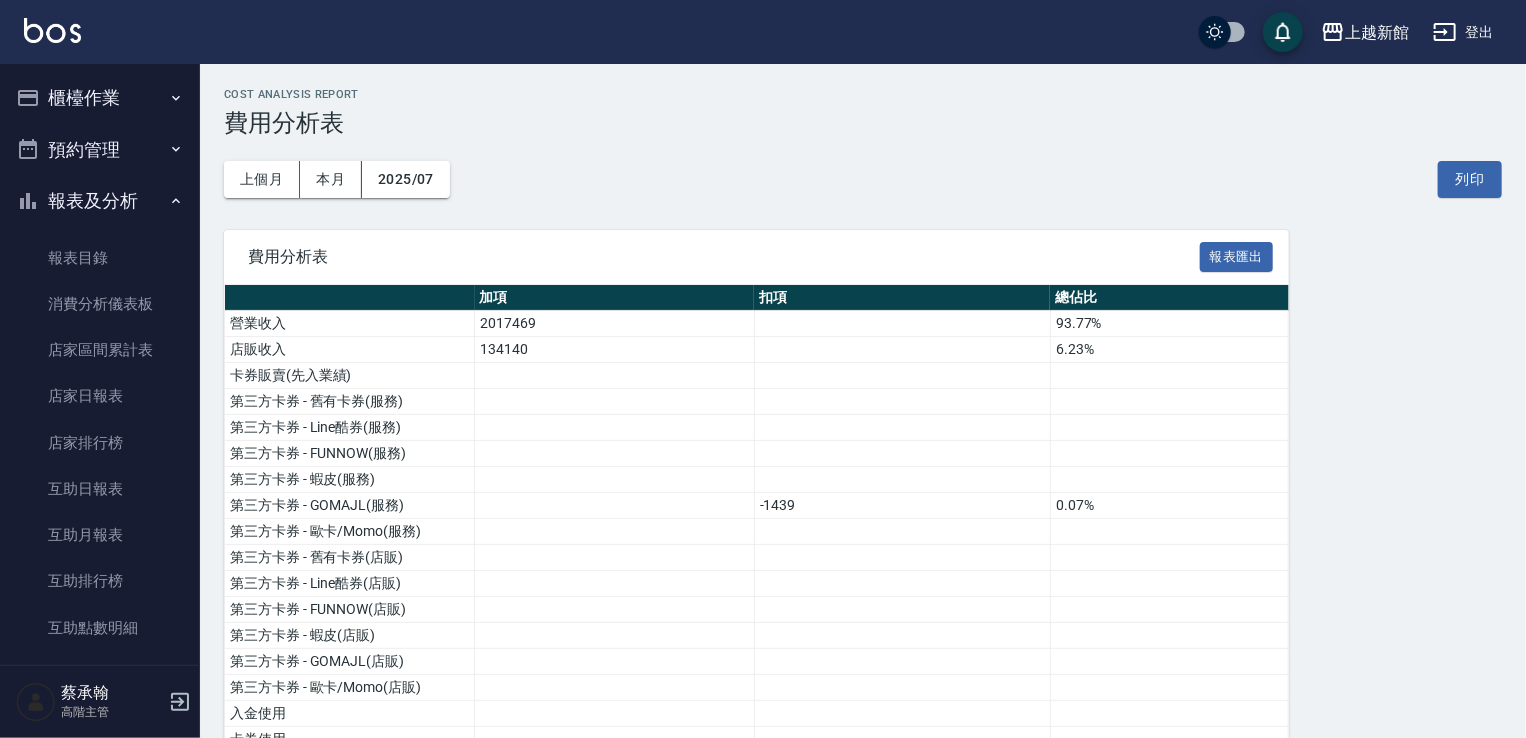 click on "報表及分析" at bounding box center (100, 201) 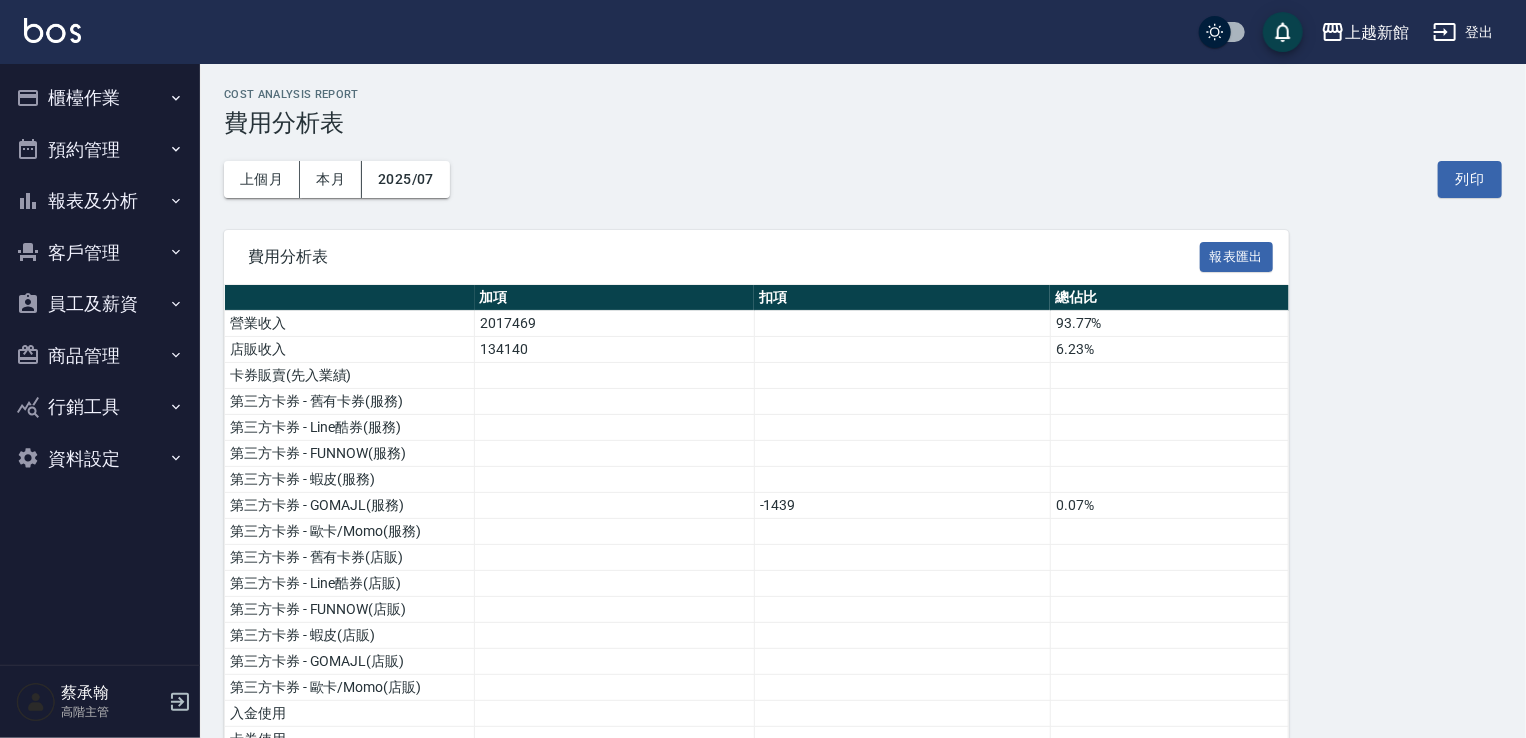 click on "報表及分析" at bounding box center (100, 201) 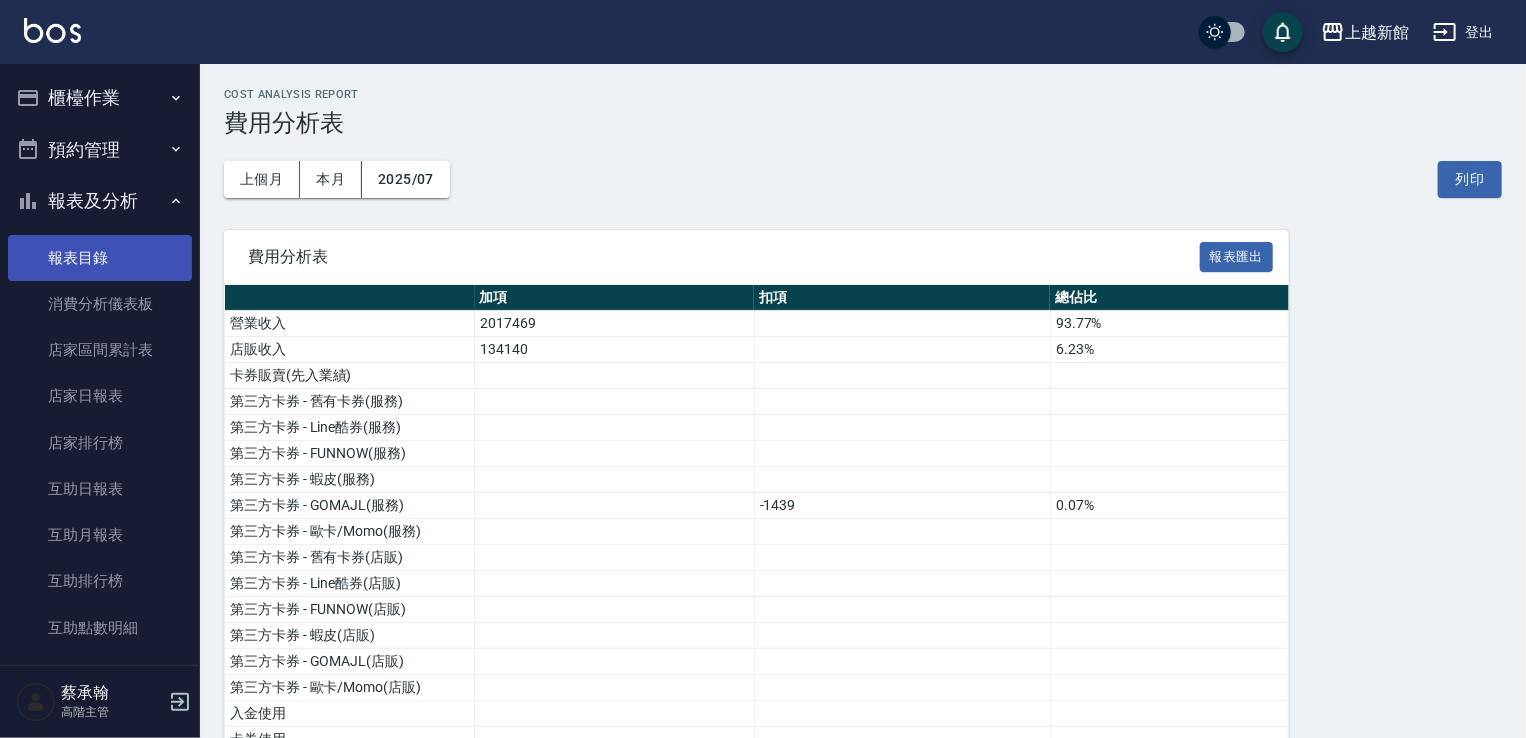 click on "報表目錄" at bounding box center (100, 258) 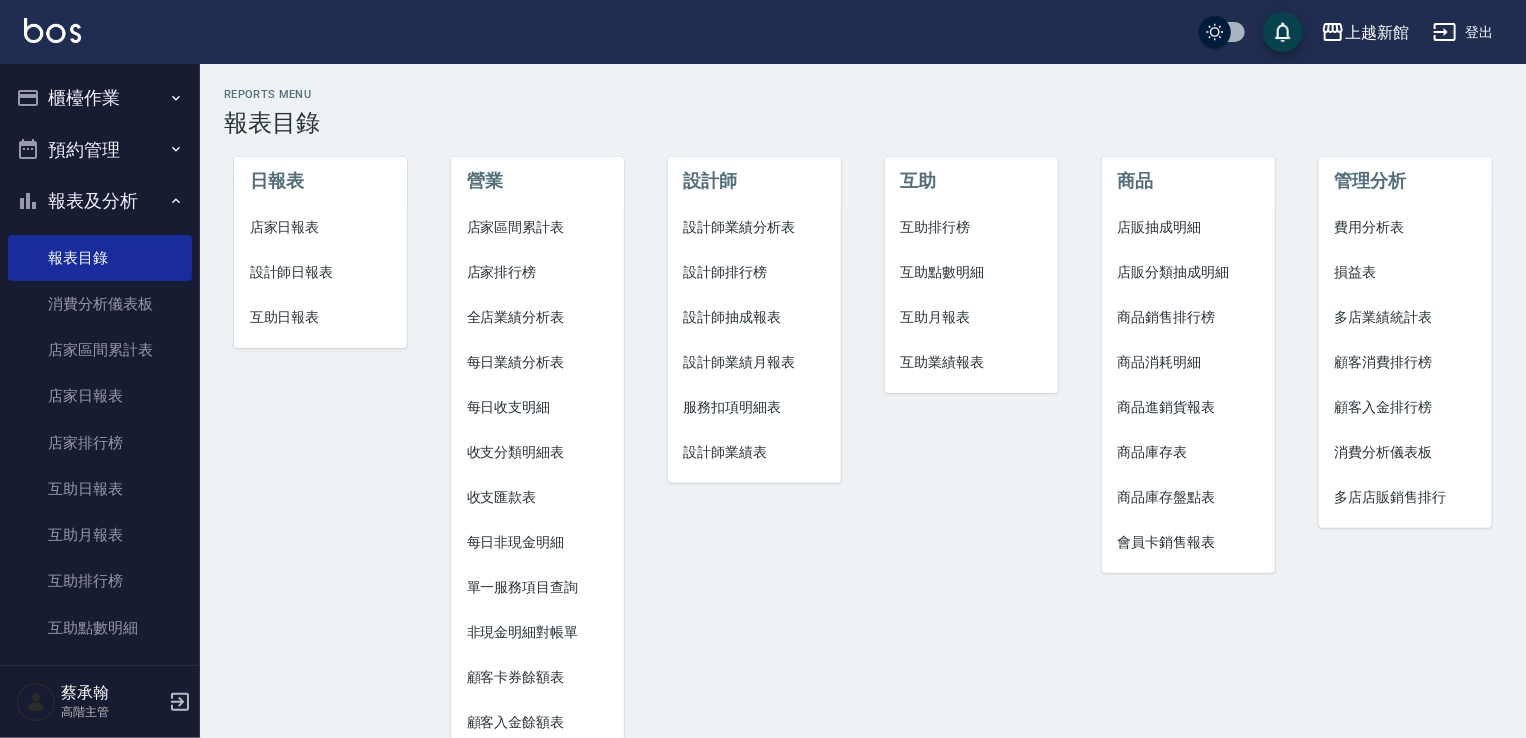 click on "店家日報表" at bounding box center (321, 227) 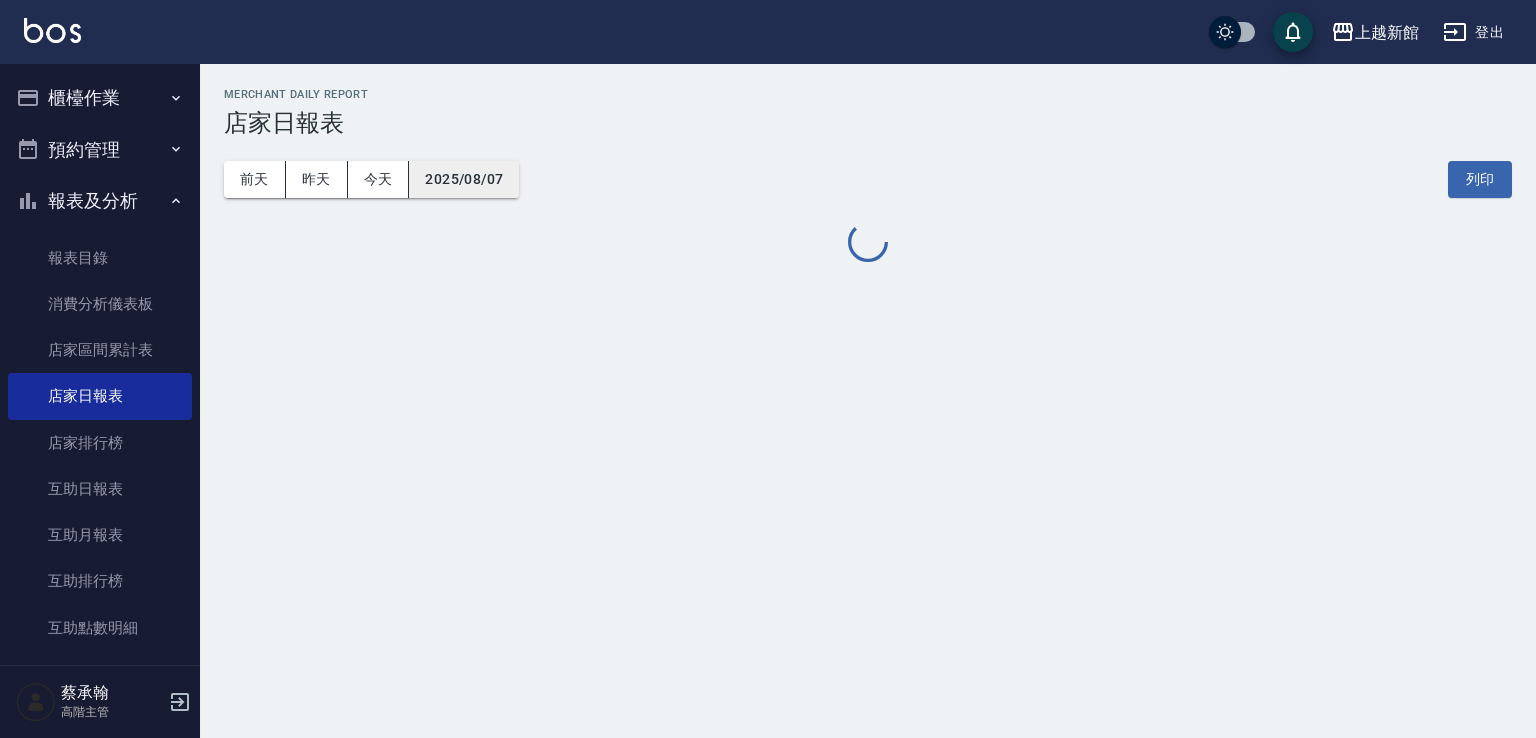 click on "2025/08/07" at bounding box center (464, 179) 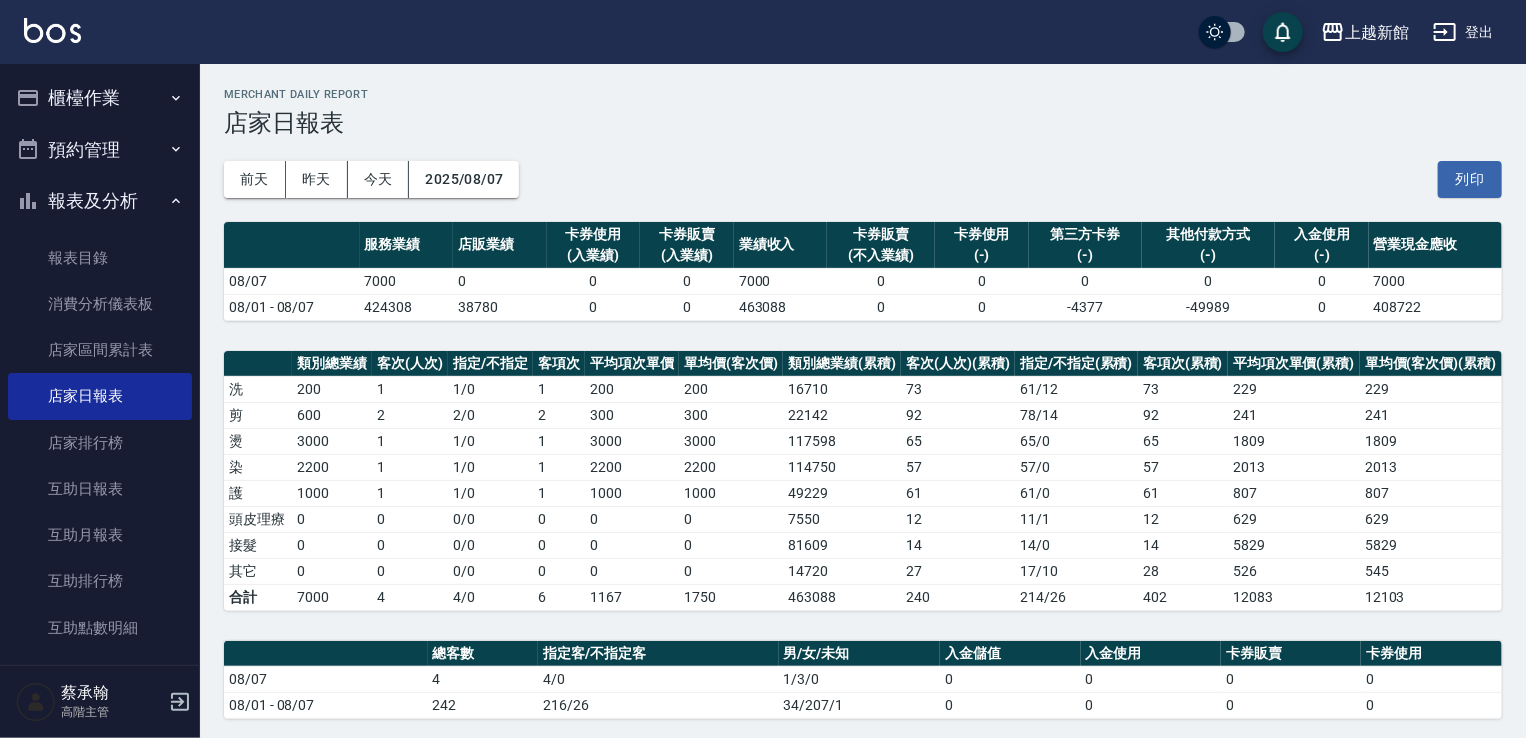 click on "2025/08/07" at bounding box center (464, 179) 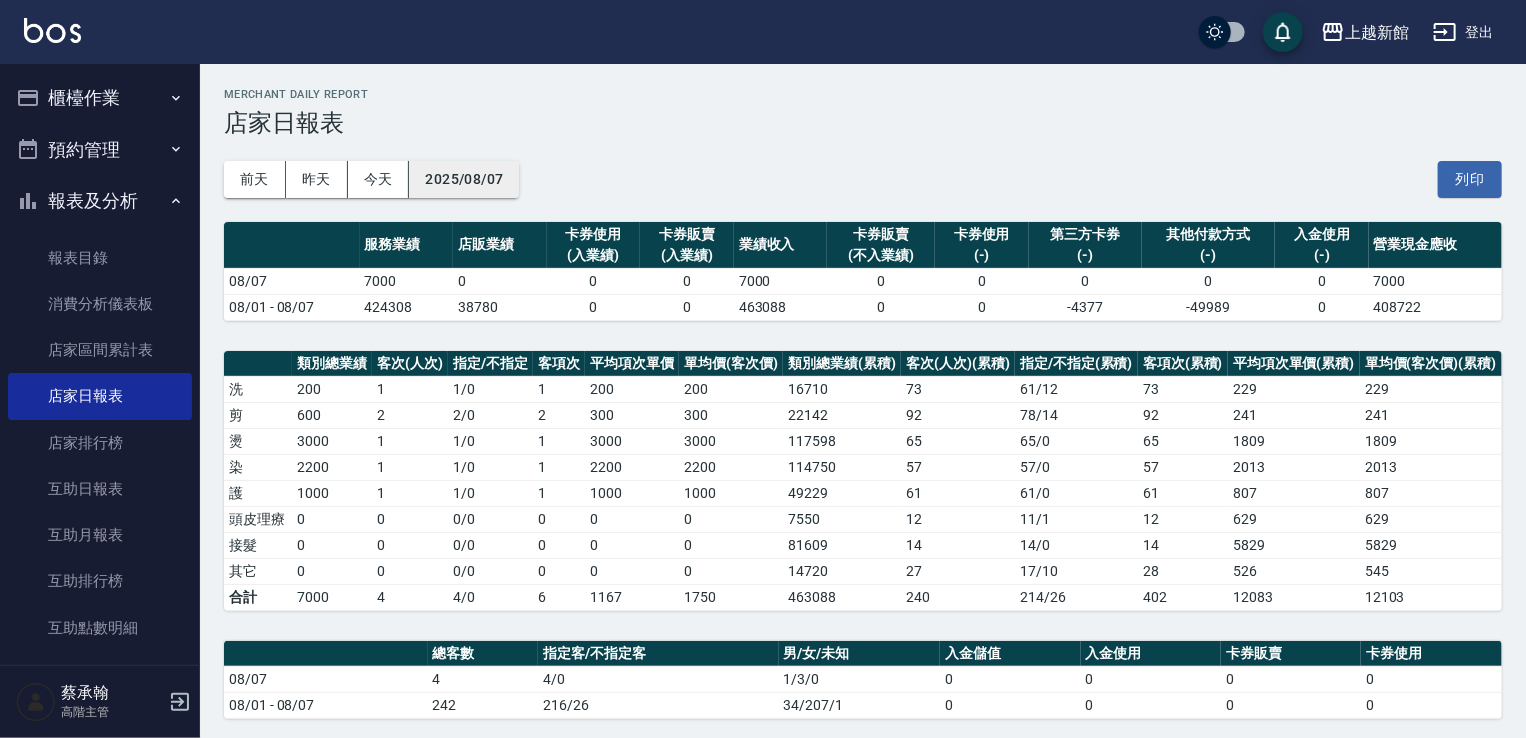 click on "2025/08/07" at bounding box center (464, 179) 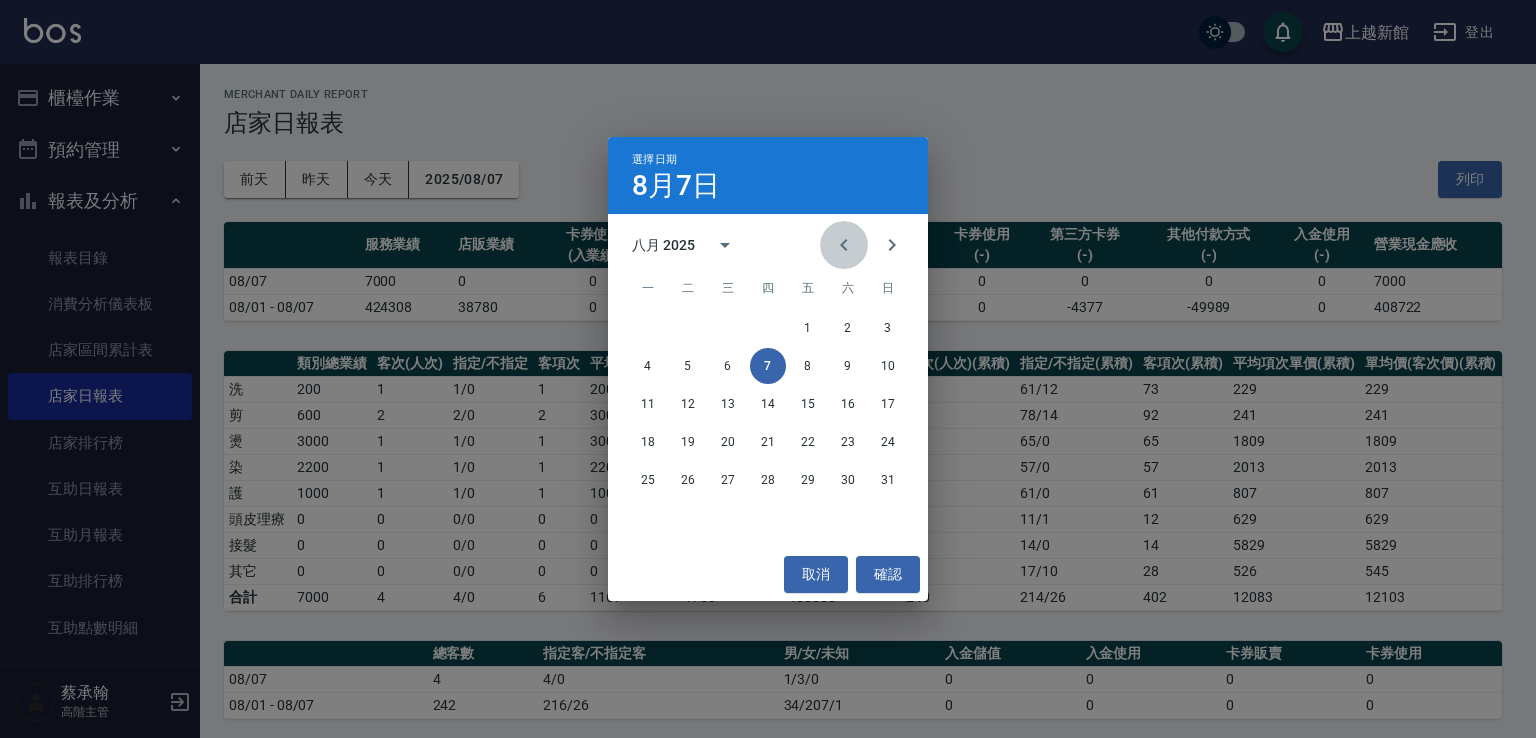 click 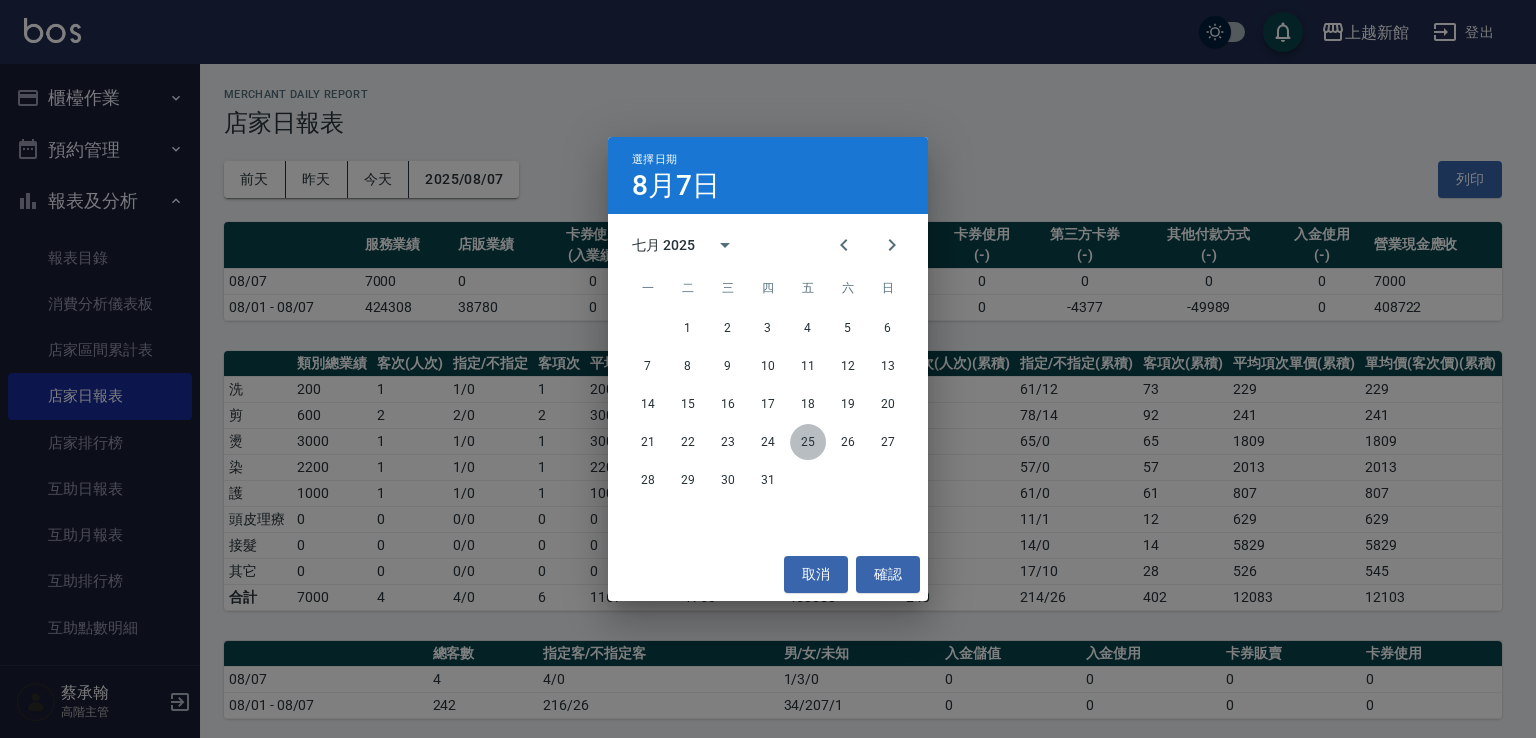click on "25" at bounding box center [808, 442] 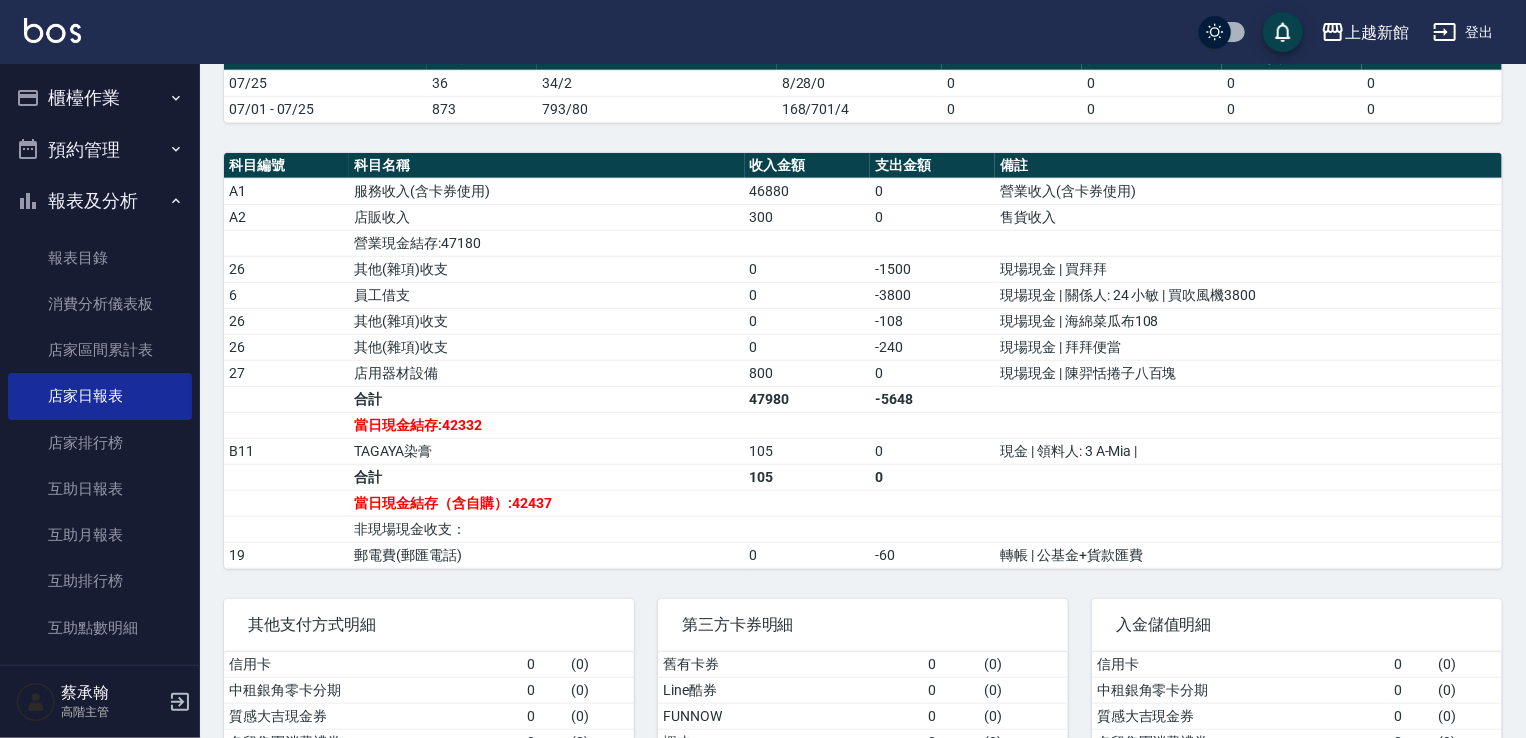 scroll, scrollTop: 600, scrollLeft: 0, axis: vertical 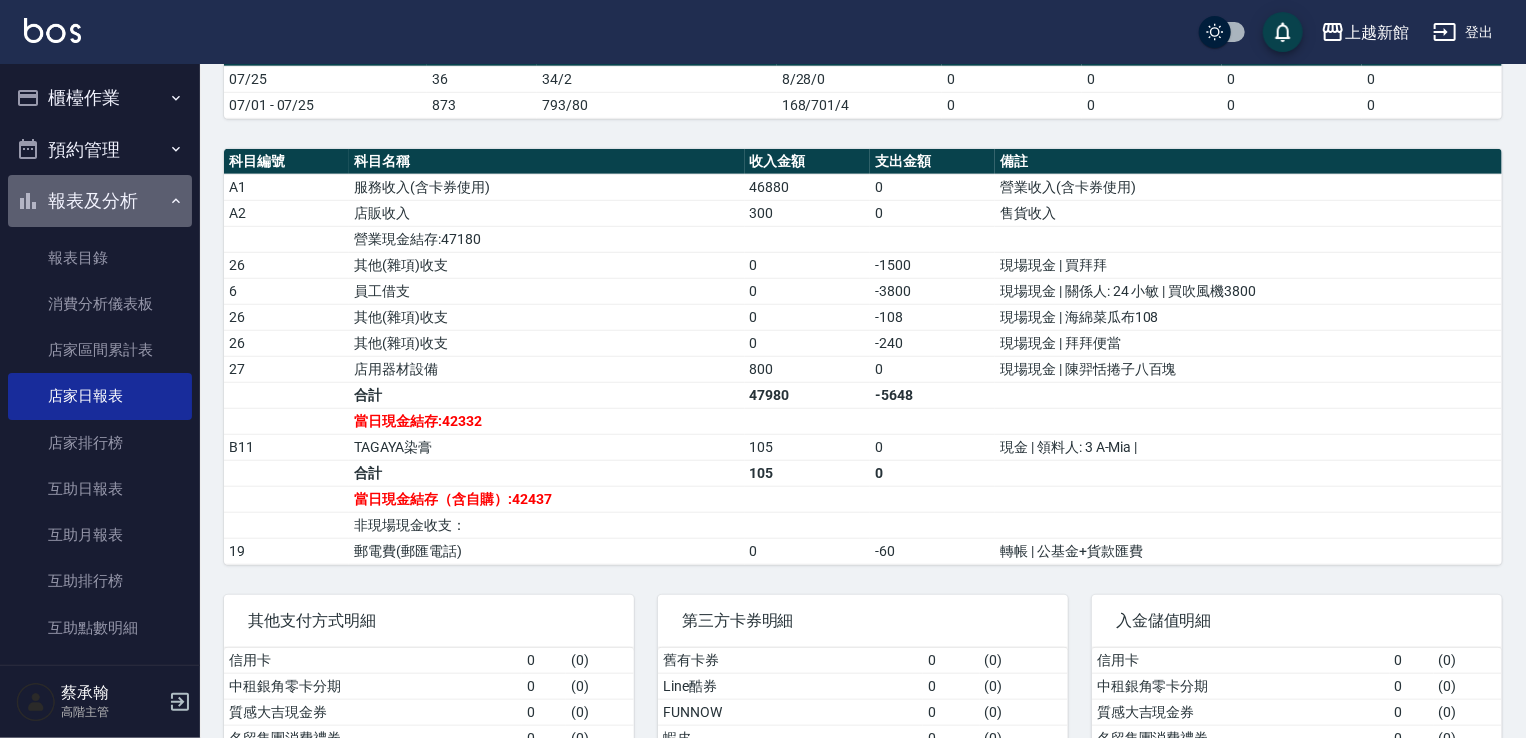 click on "報表及分析" at bounding box center [100, 201] 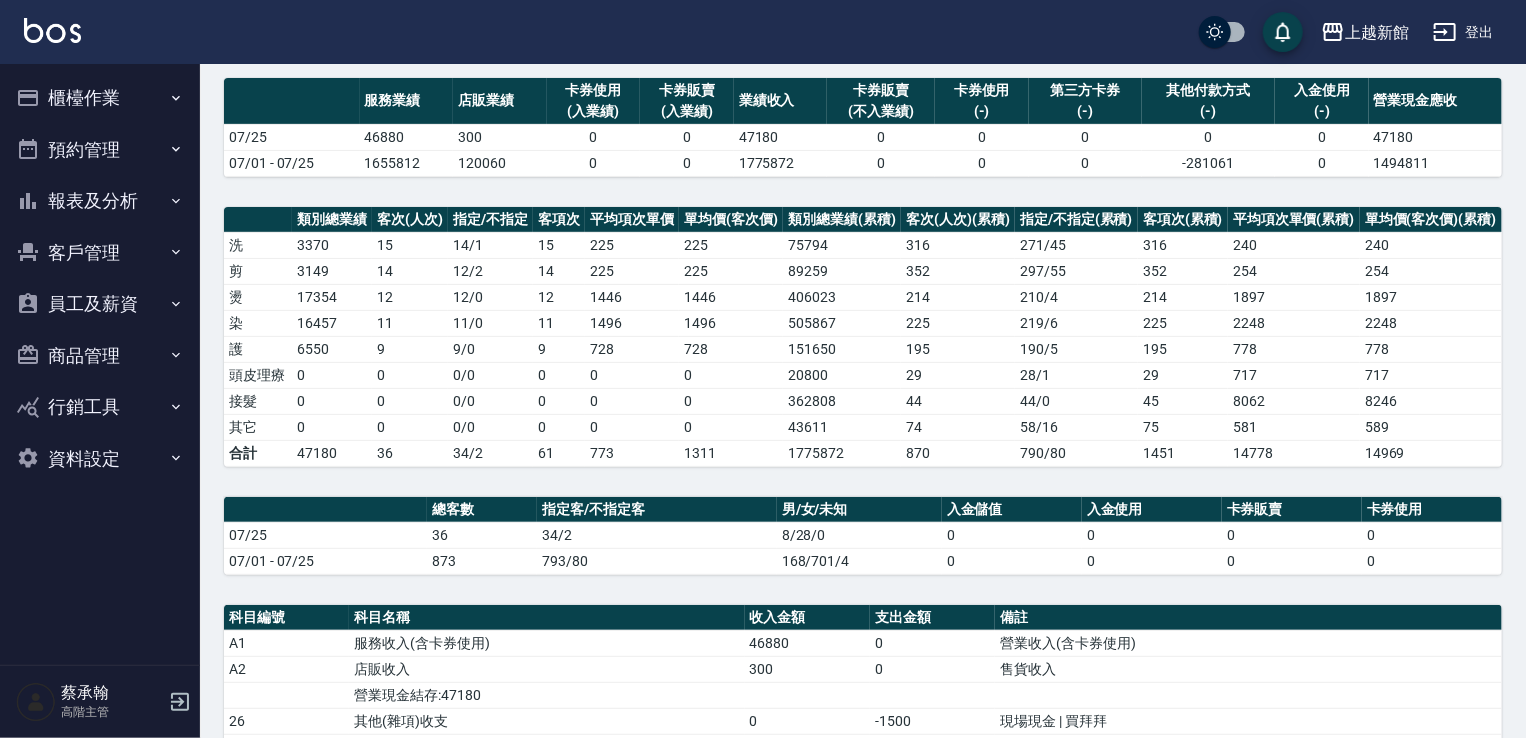 scroll, scrollTop: 0, scrollLeft: 0, axis: both 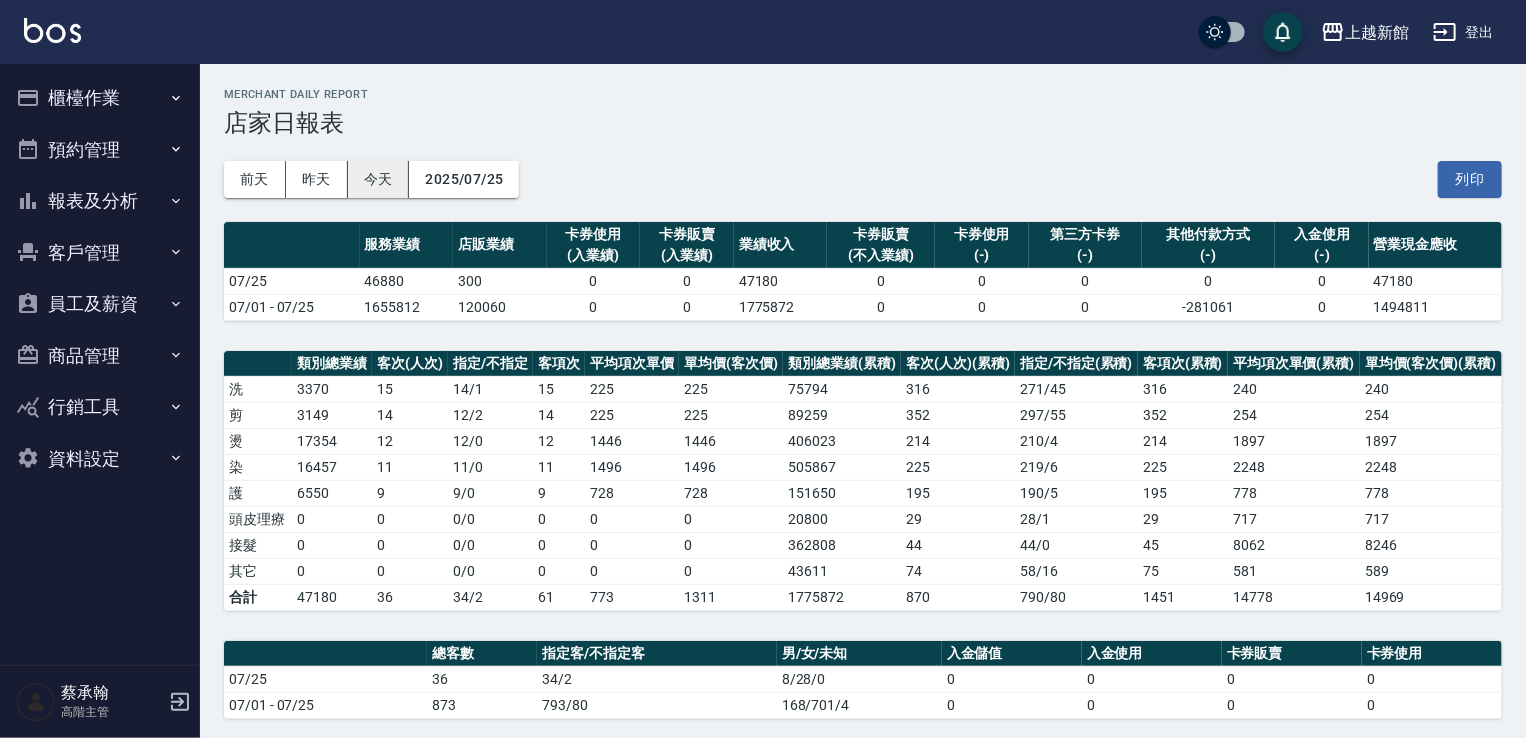 click on "今天" at bounding box center (379, 179) 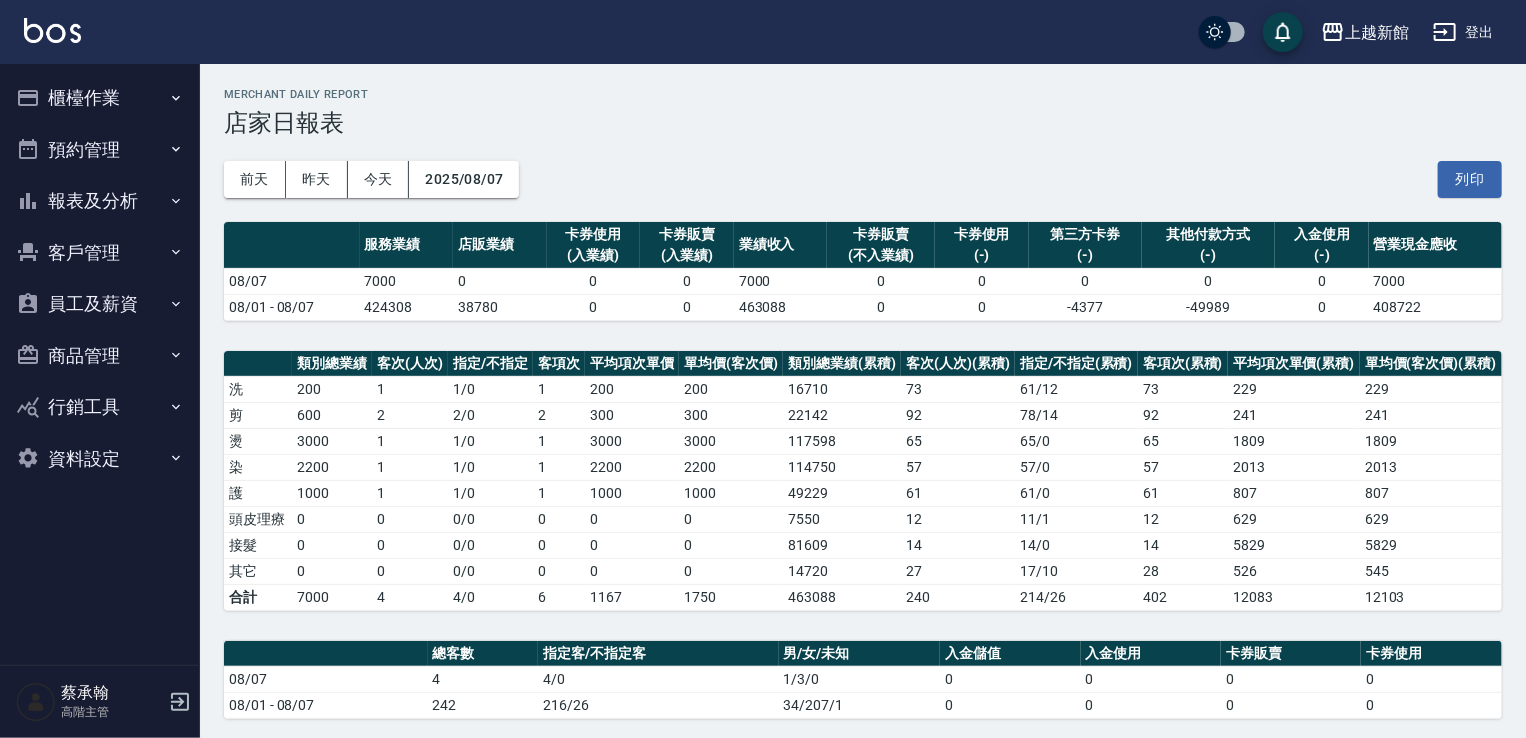 click on "報表及分析" at bounding box center (100, 201) 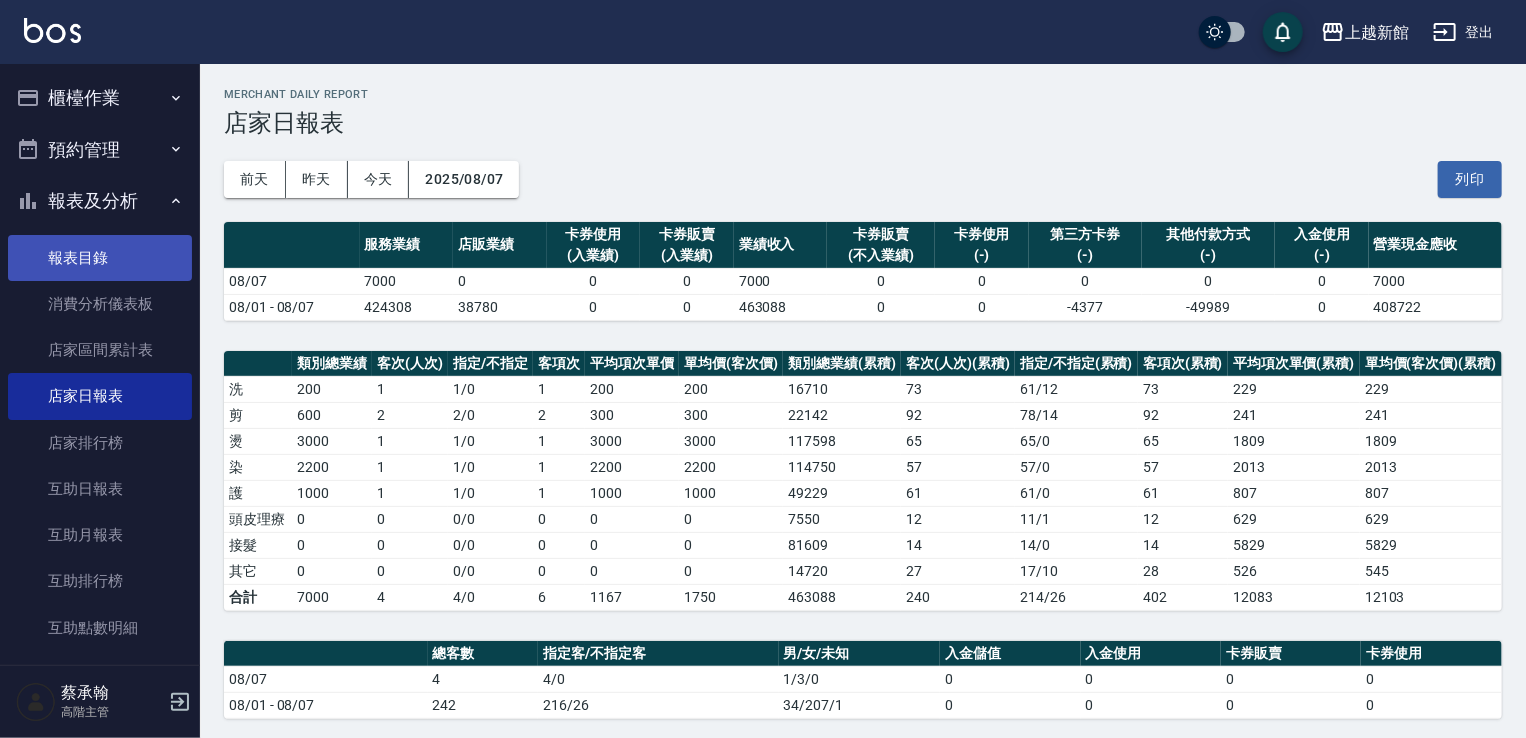 click on "報表目錄" at bounding box center [100, 258] 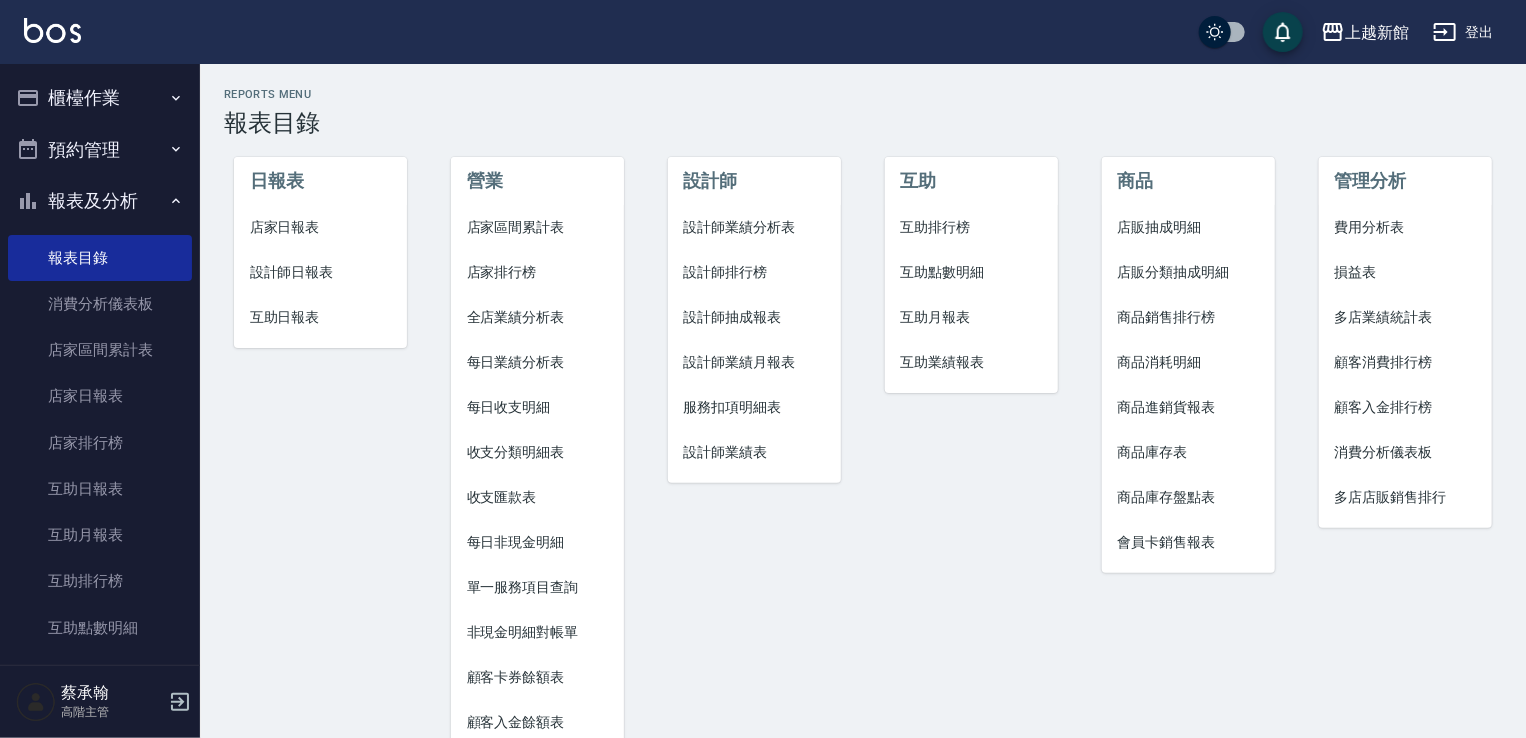 click on "設計師日報表" at bounding box center [321, 272] 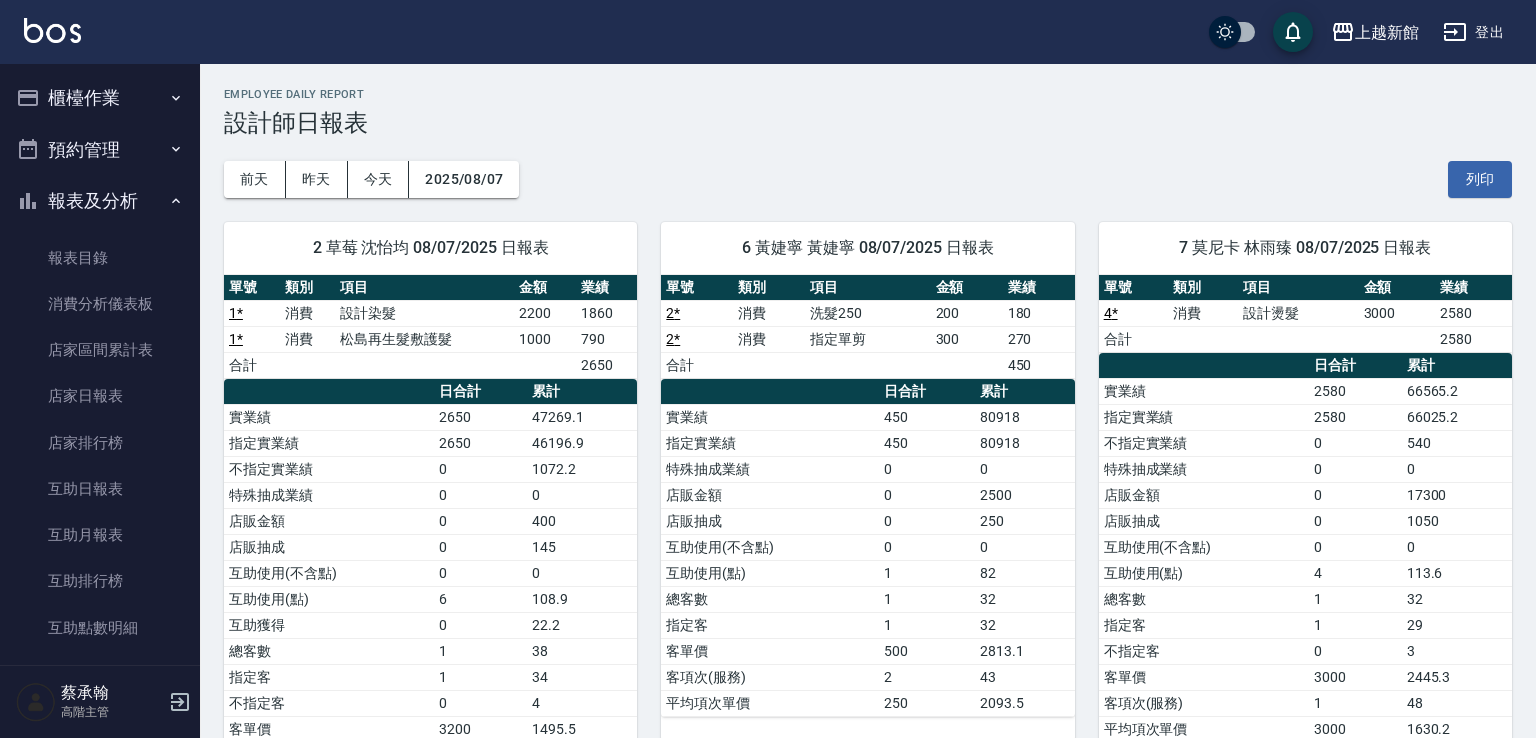 click on "日合計 累計 實業績 2650 47269.1 指定實業績 2650 46196.9 不指定實業績 0 1072.2 特殊抽成業績 0 0 店販金額 0 400 店販抽成 0 145 互助使用(不含點) 0 0 互助使用(點) 6 108.9 互助獲得 0 22.2 總客數 1 38 指定客 1 34 不指定客 0 4 客單價 3200 1495.5 客項次(服務) 2 66 平均項次單價 1600 861" at bounding box center [430, 587] 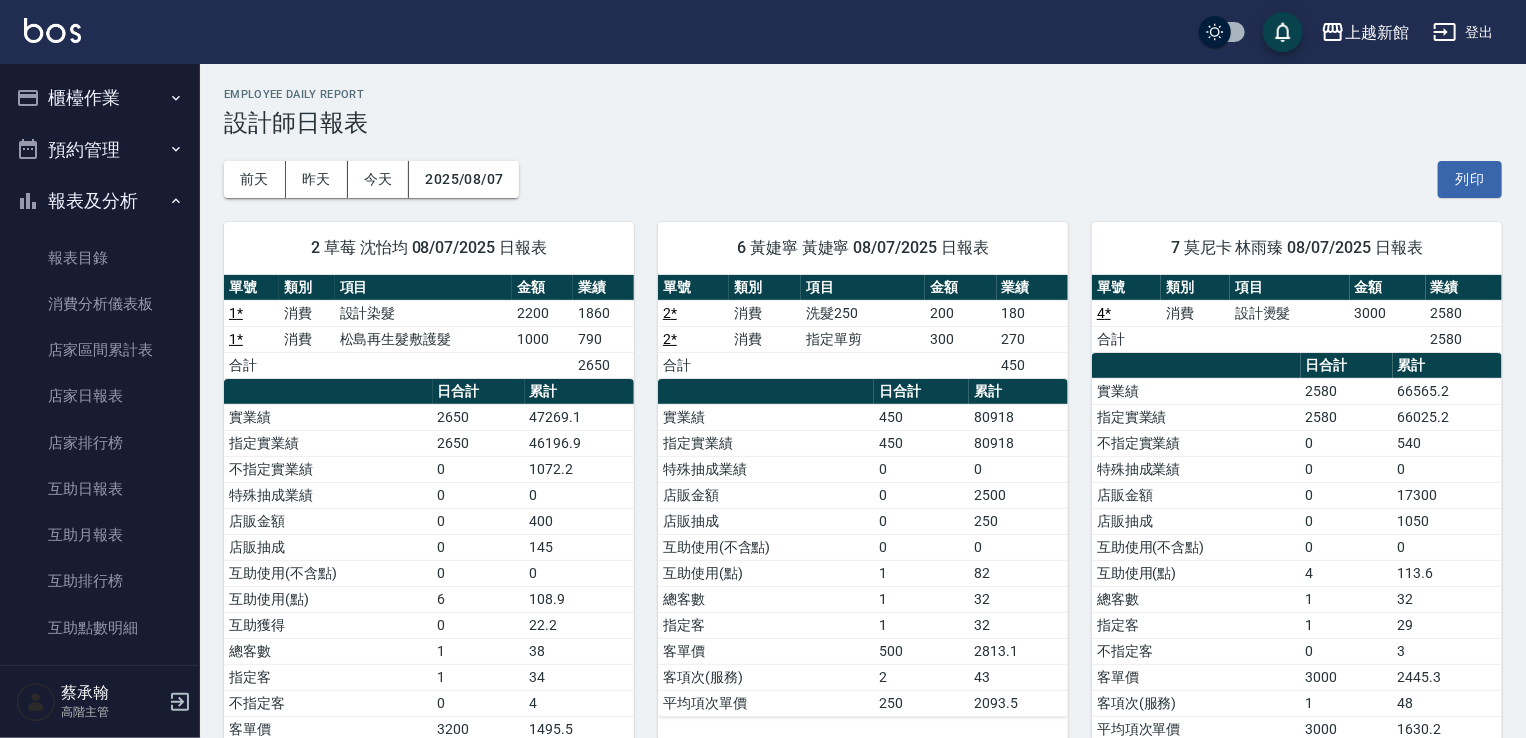 click on "前天 昨天 今天 2025/08/07 列印" at bounding box center [863, 179] 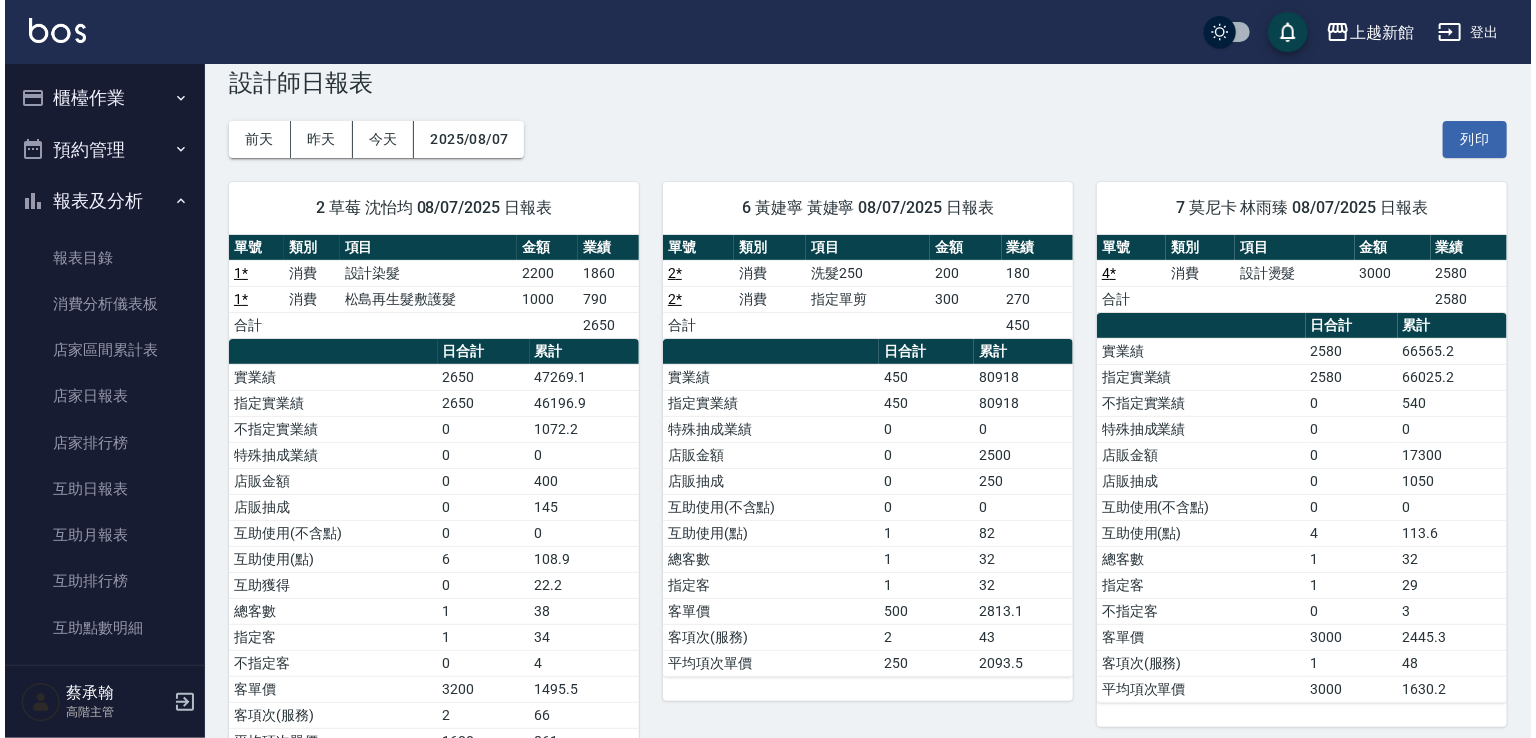 scroll, scrollTop: 0, scrollLeft: 0, axis: both 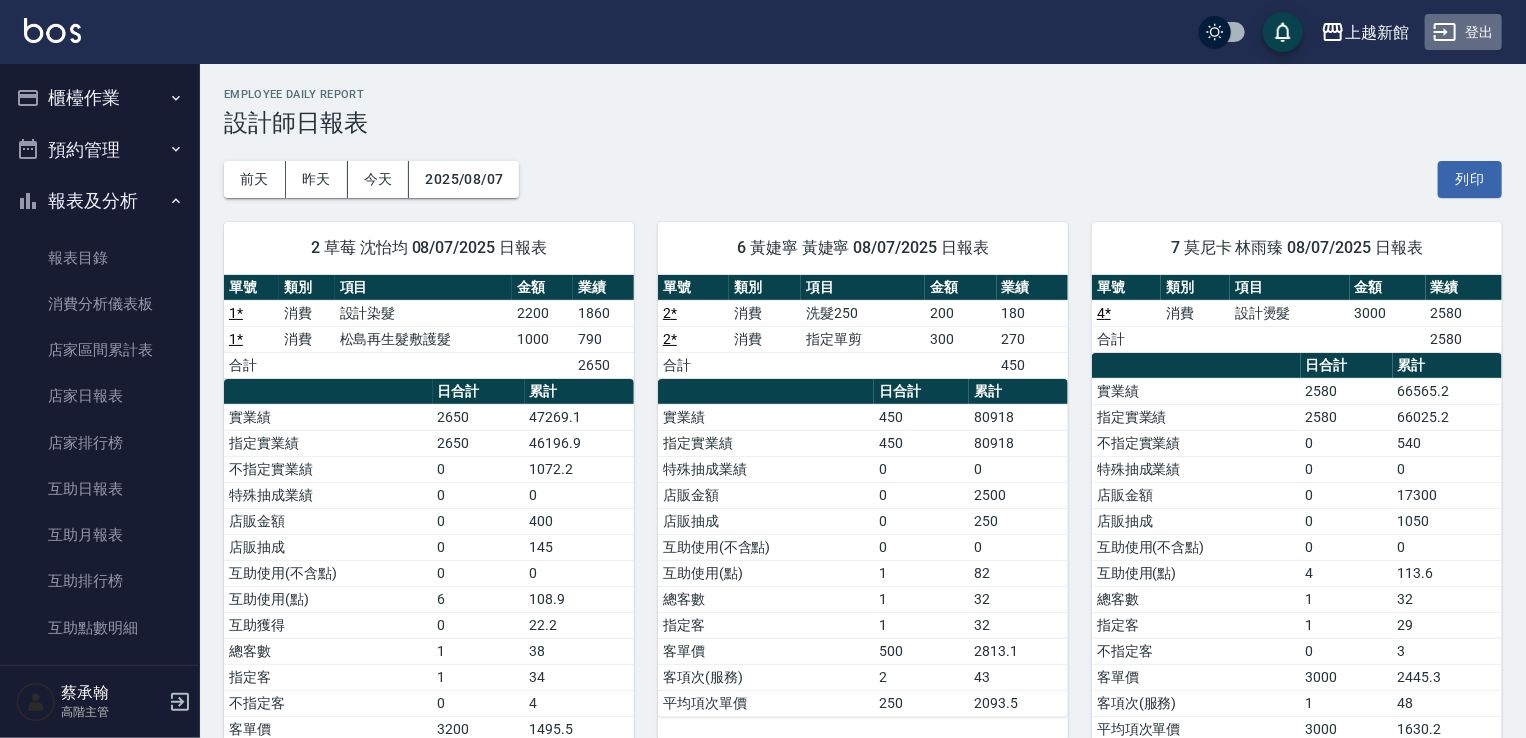 click on "登出" at bounding box center [1463, 32] 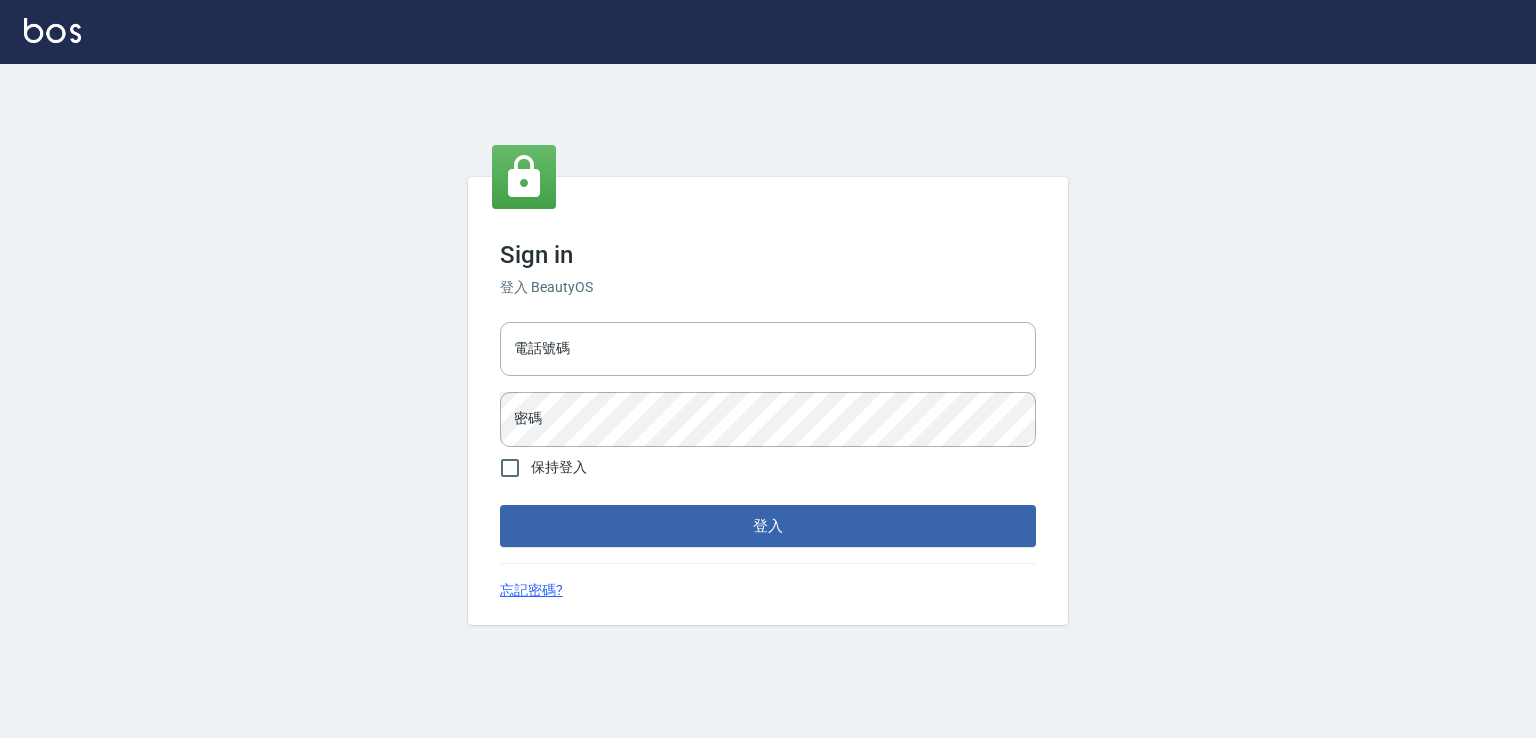 scroll, scrollTop: 0, scrollLeft: 0, axis: both 